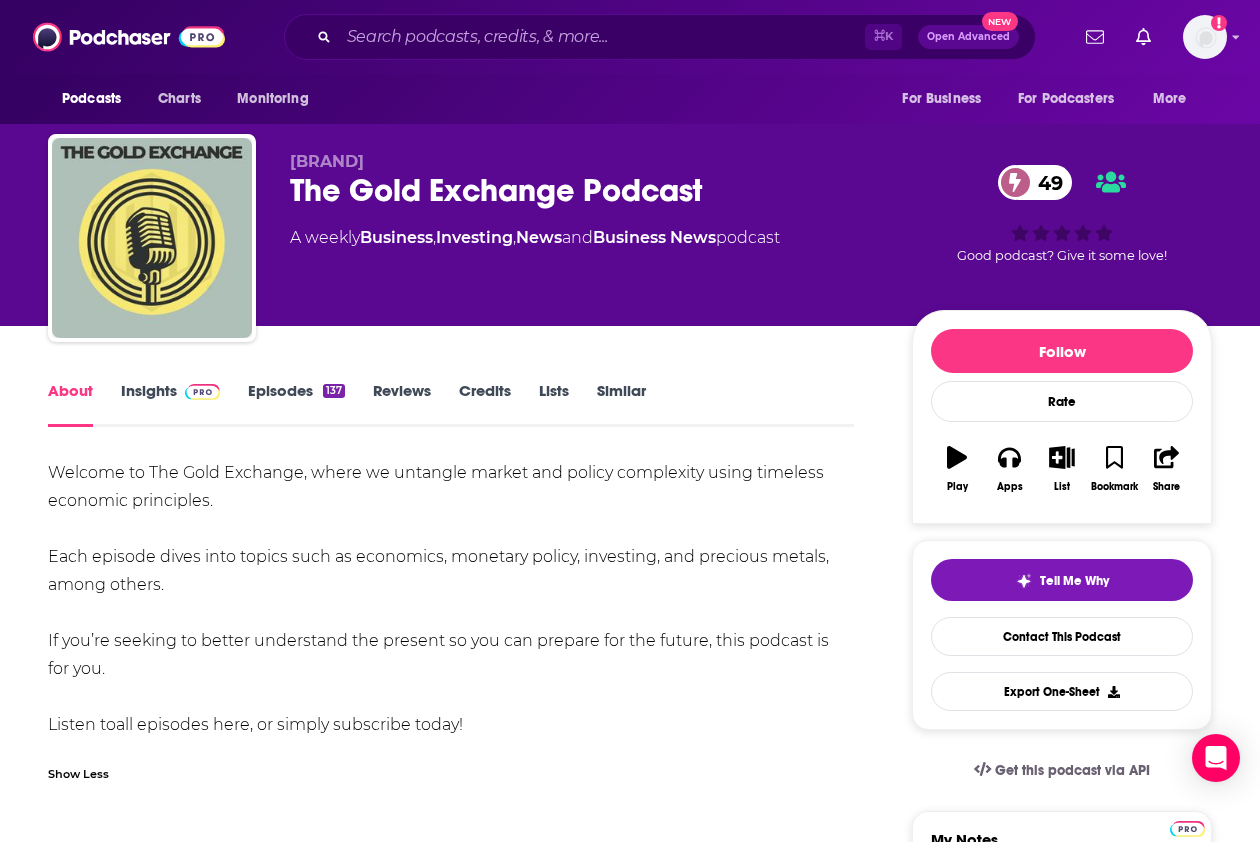 scroll, scrollTop: 130, scrollLeft: 0, axis: vertical 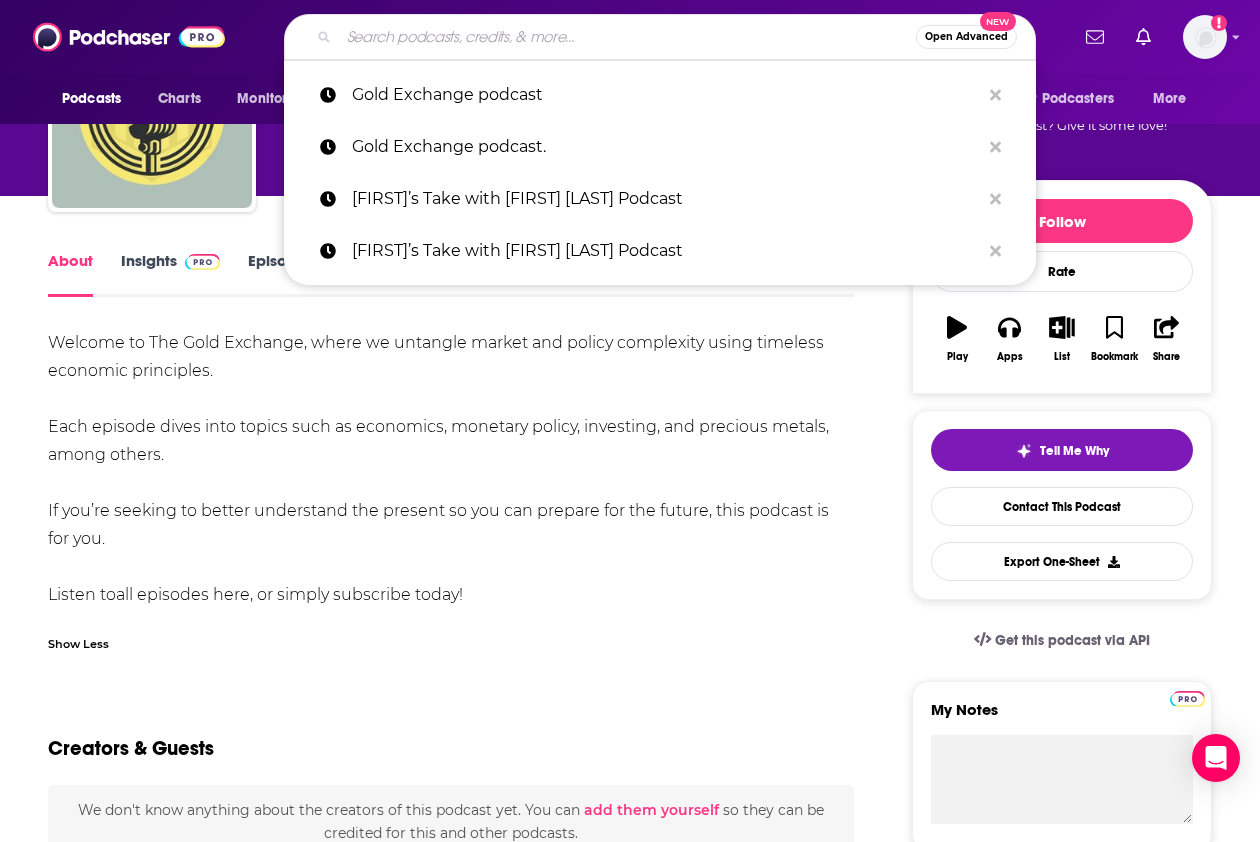 click at bounding box center (627, 37) 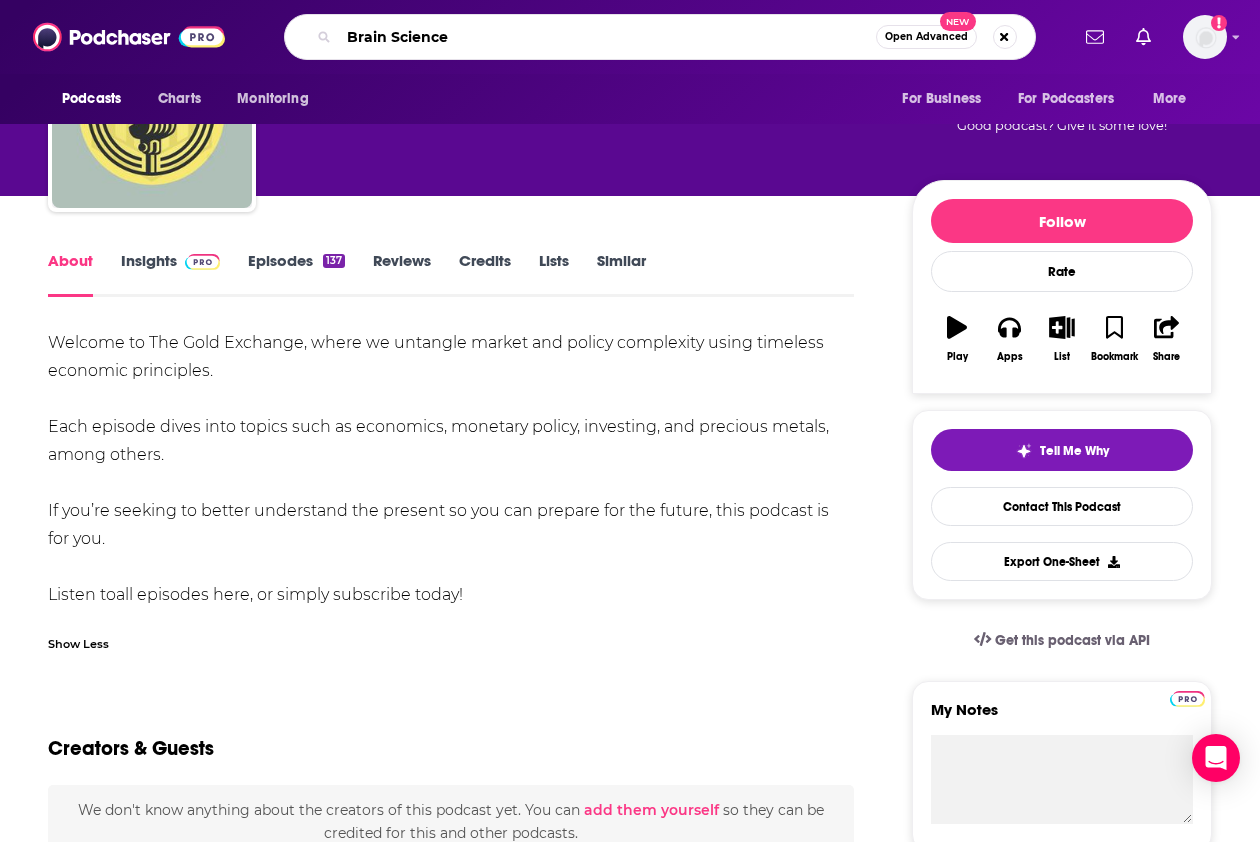 type on "Brain Sciencem" 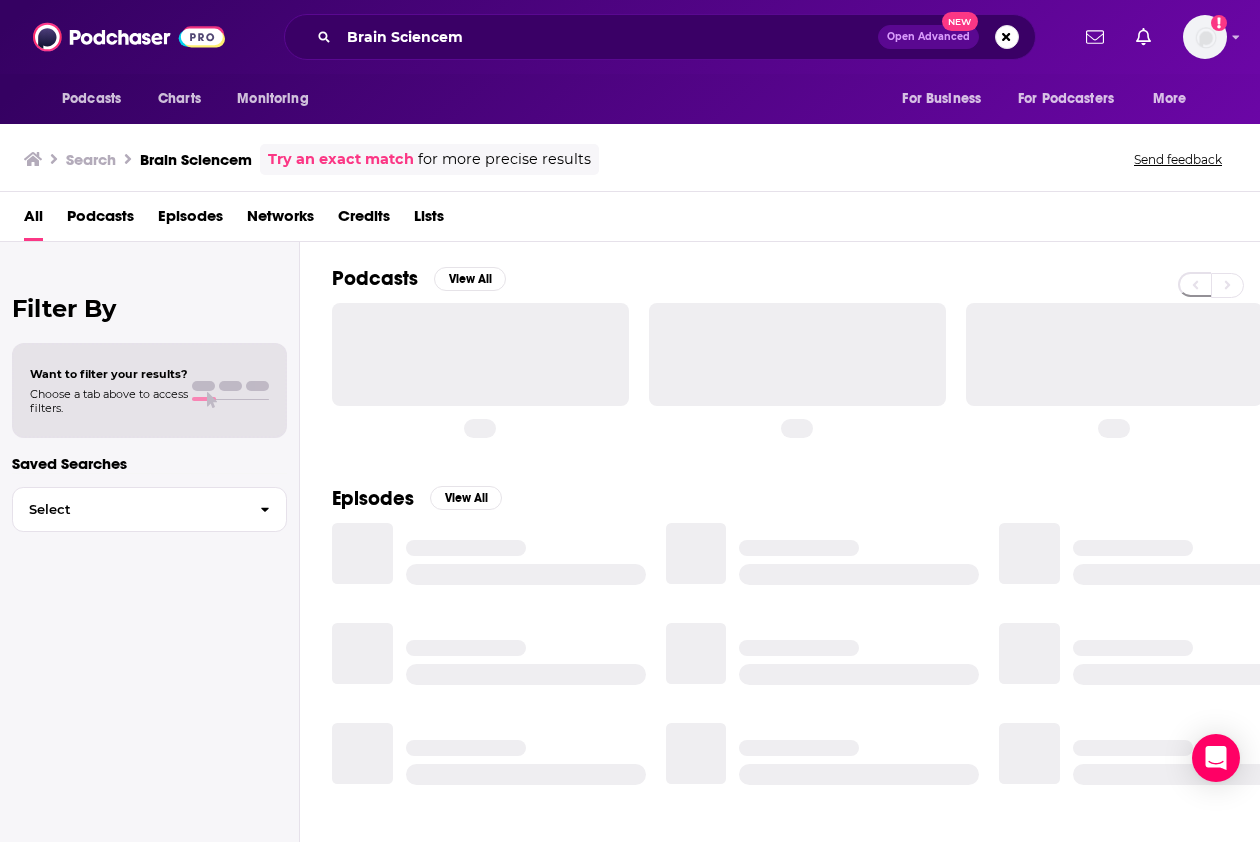scroll, scrollTop: 0, scrollLeft: 0, axis: both 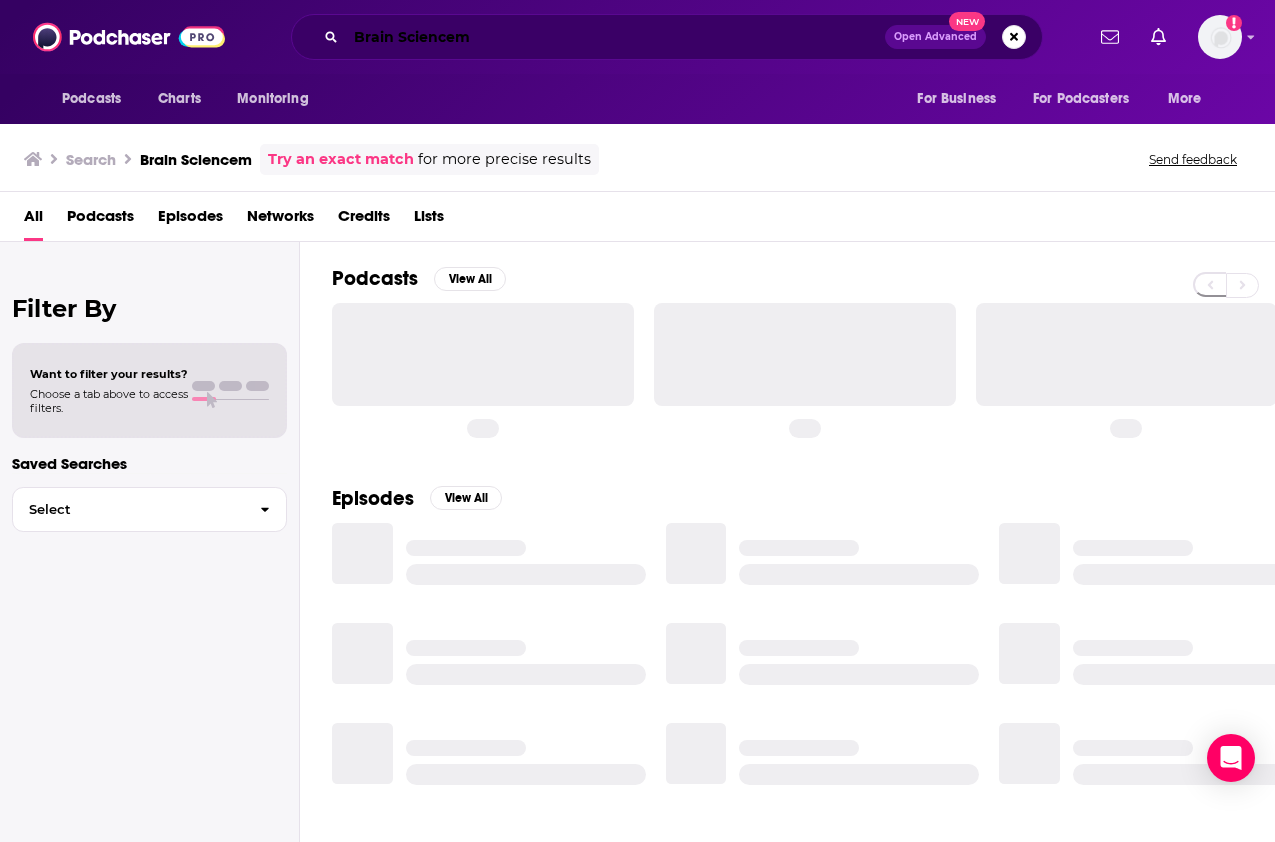 click on "Brain Sciencem" at bounding box center [615, 37] 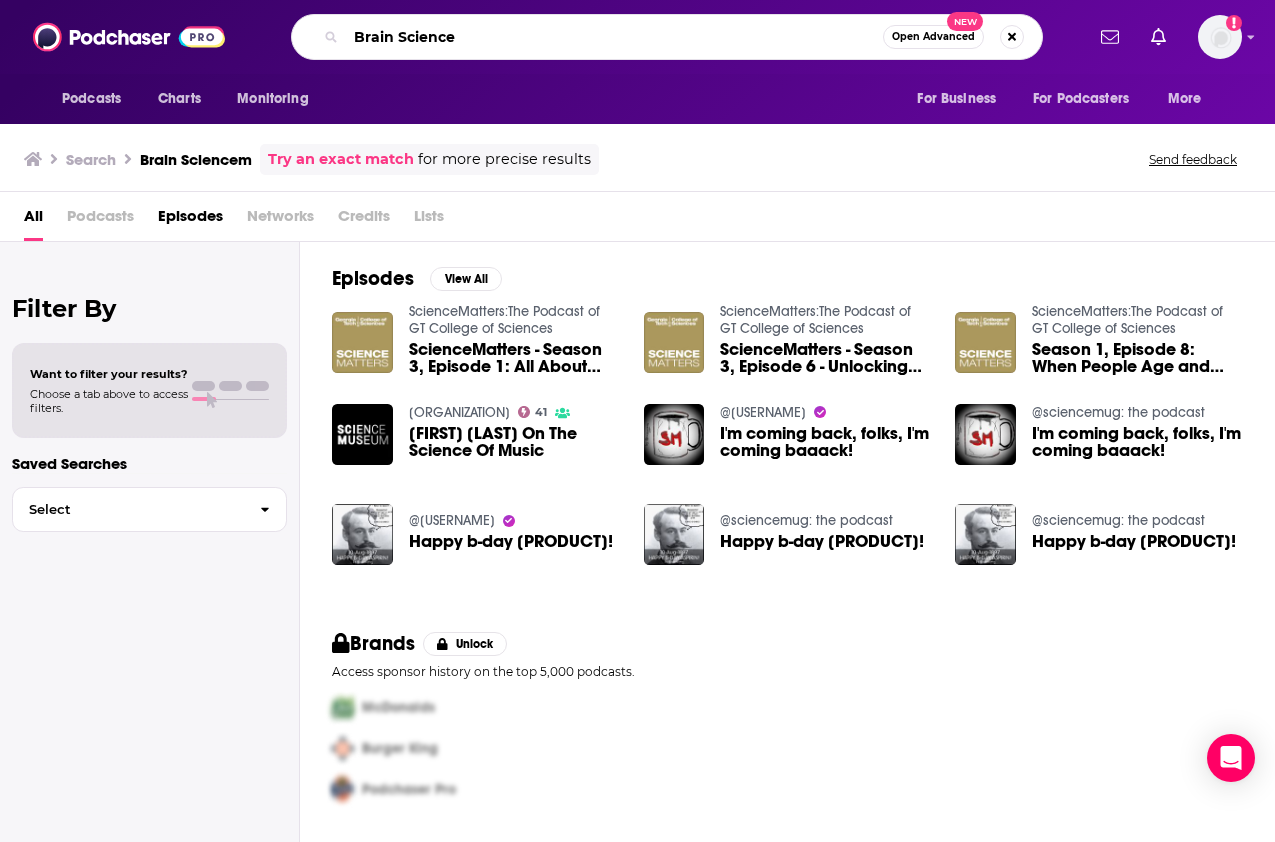 type on "Brain Science" 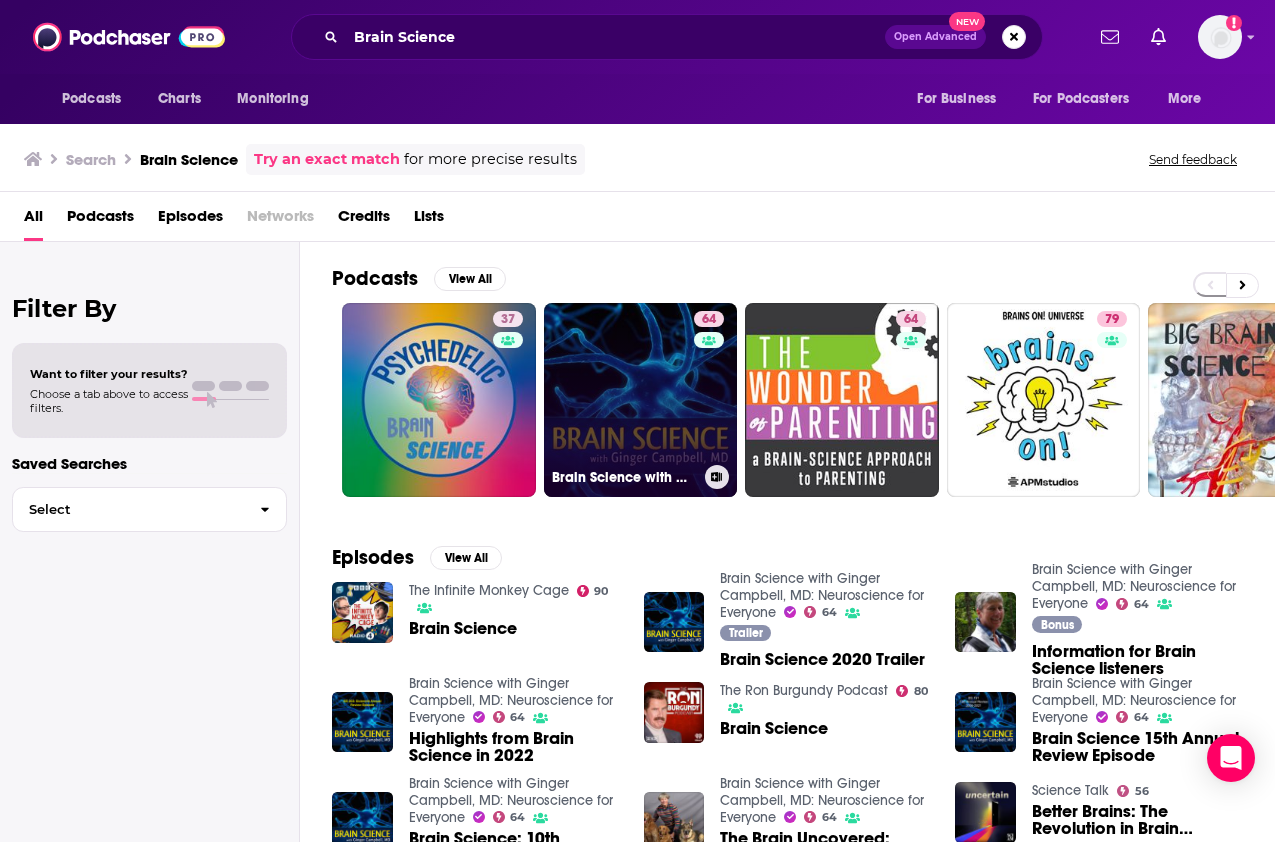 click on "[NUMBER] Brain Science with Ginger Campbell, MD: Neuroscience for Everyone" at bounding box center (641, 400) 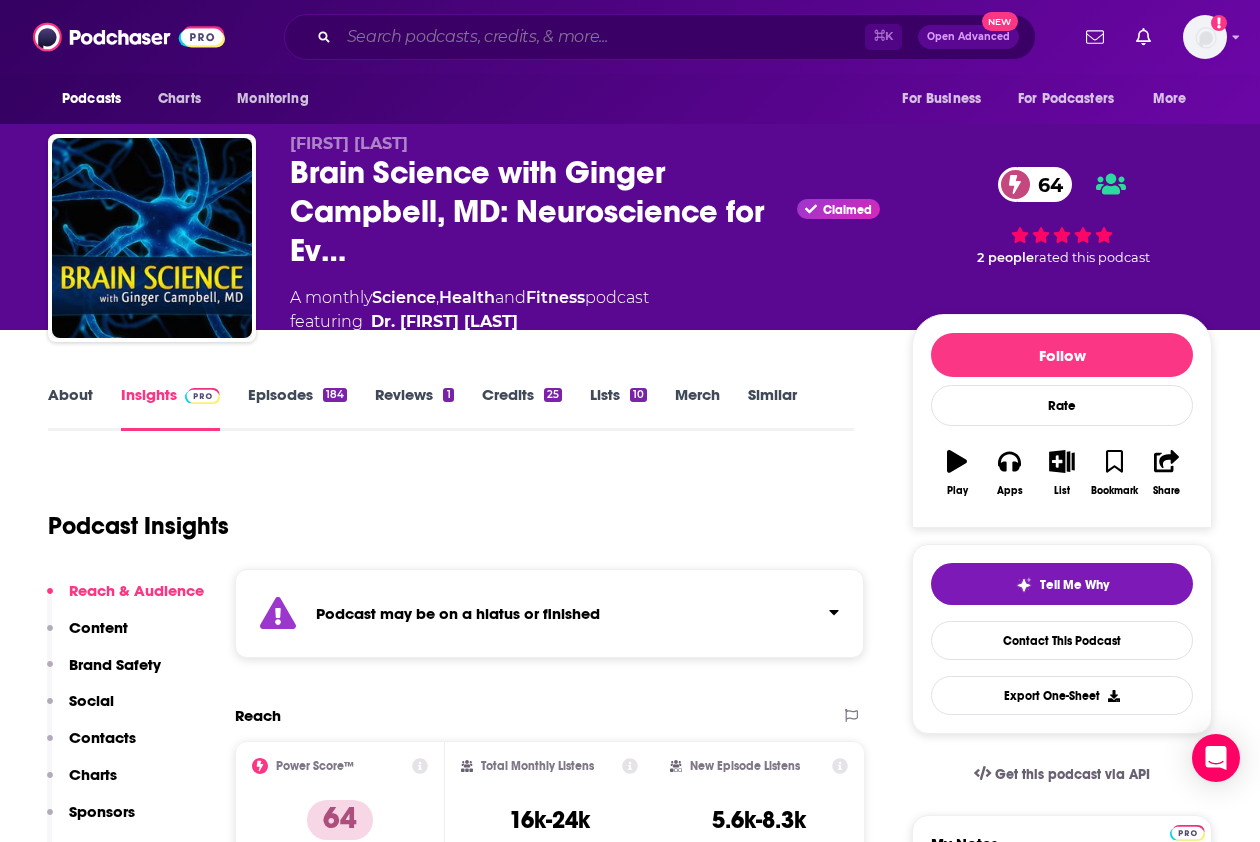 click at bounding box center (602, 37) 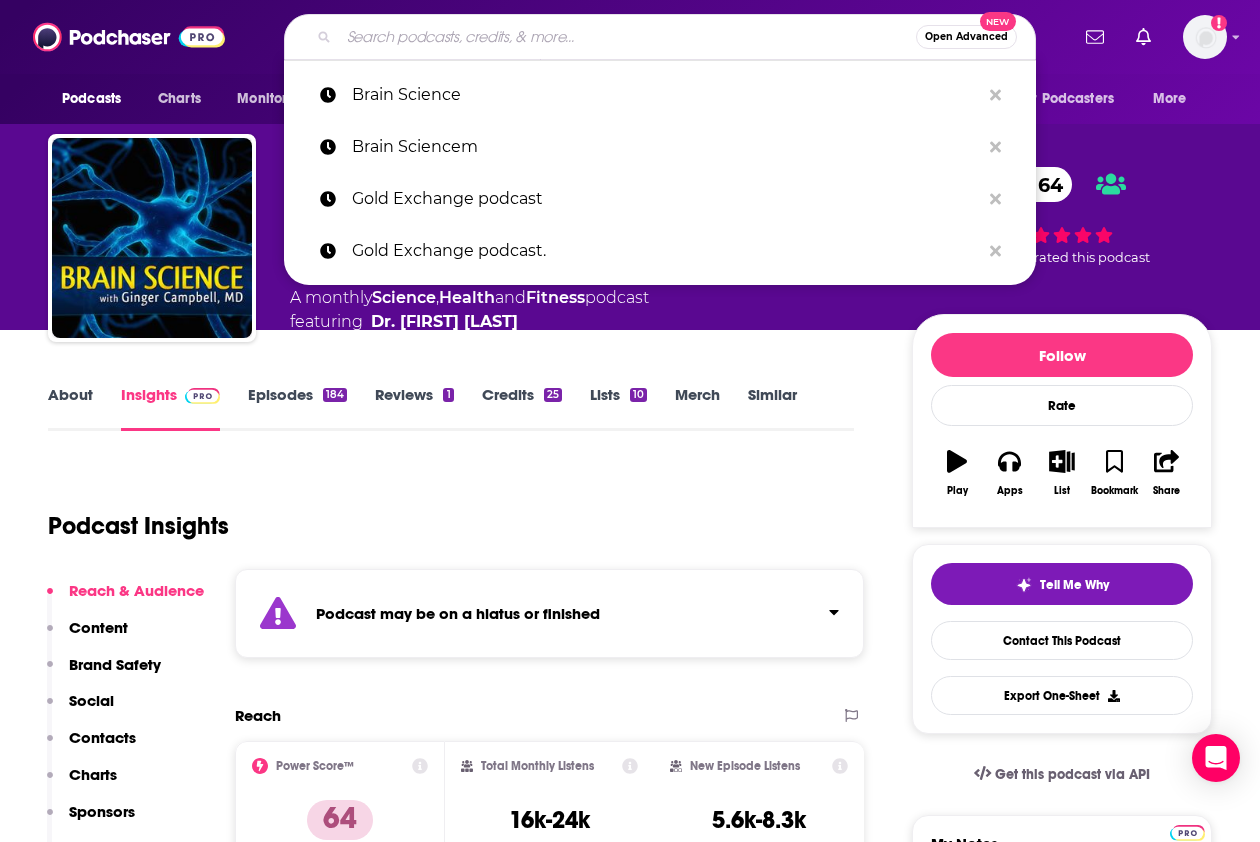 click at bounding box center (627, 37) 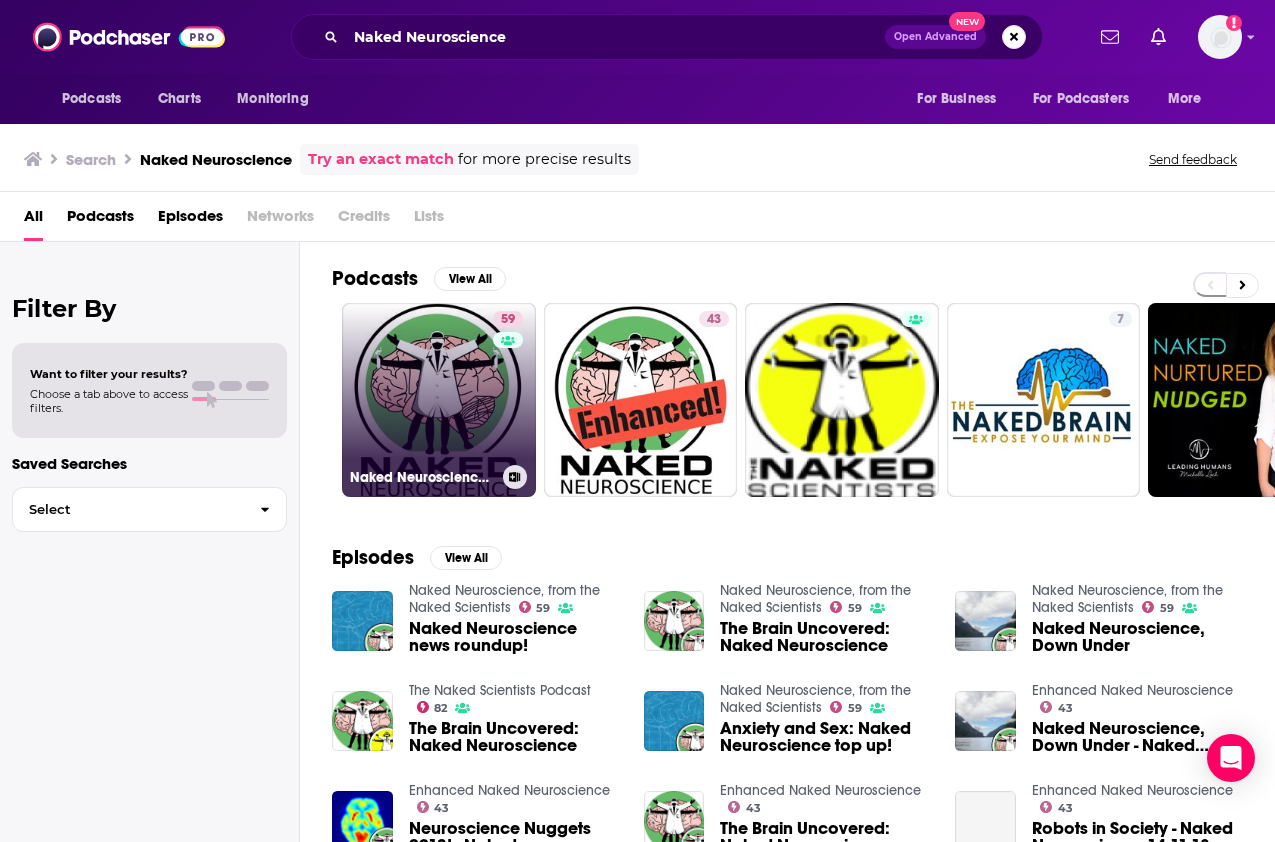 click on "[NUMBER] Naked Neuroscience, from the Naked Scientists" at bounding box center (439, 400) 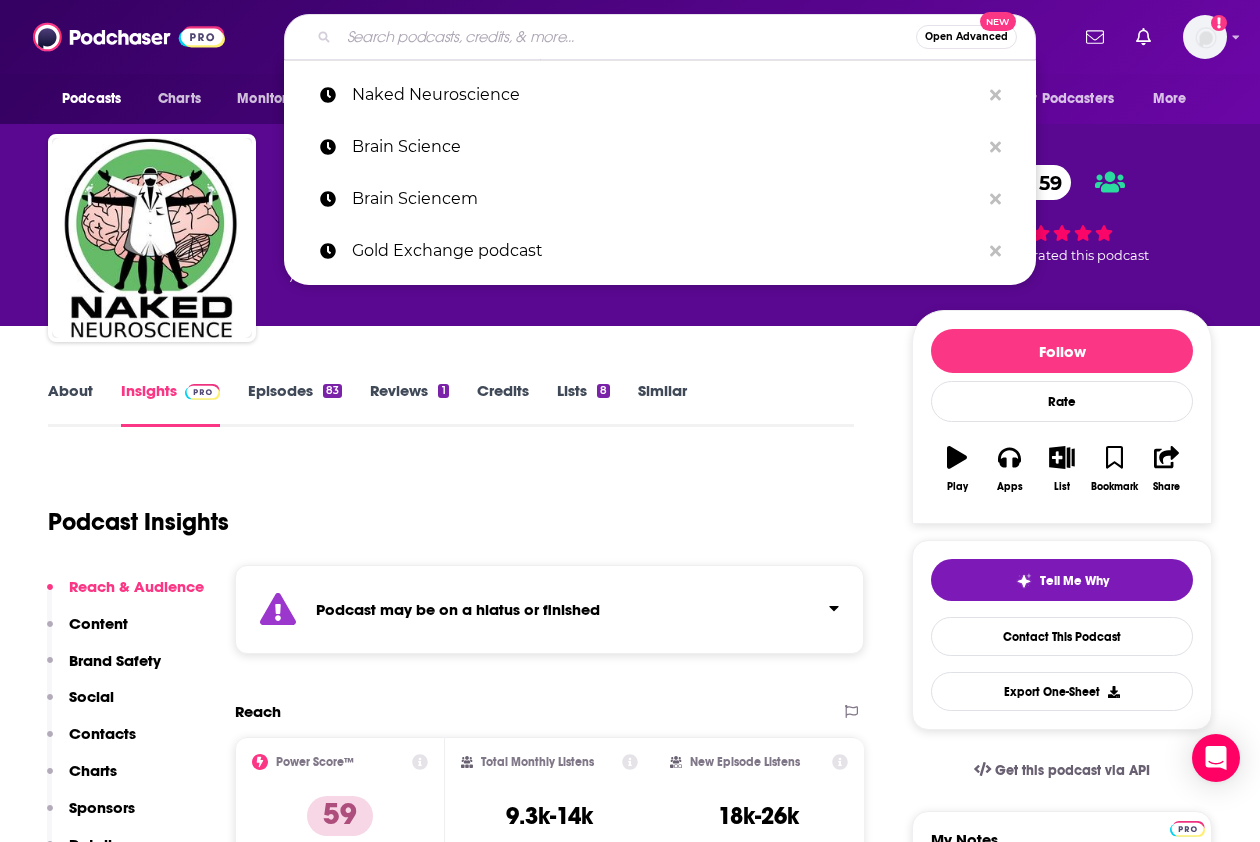 click at bounding box center [627, 37] 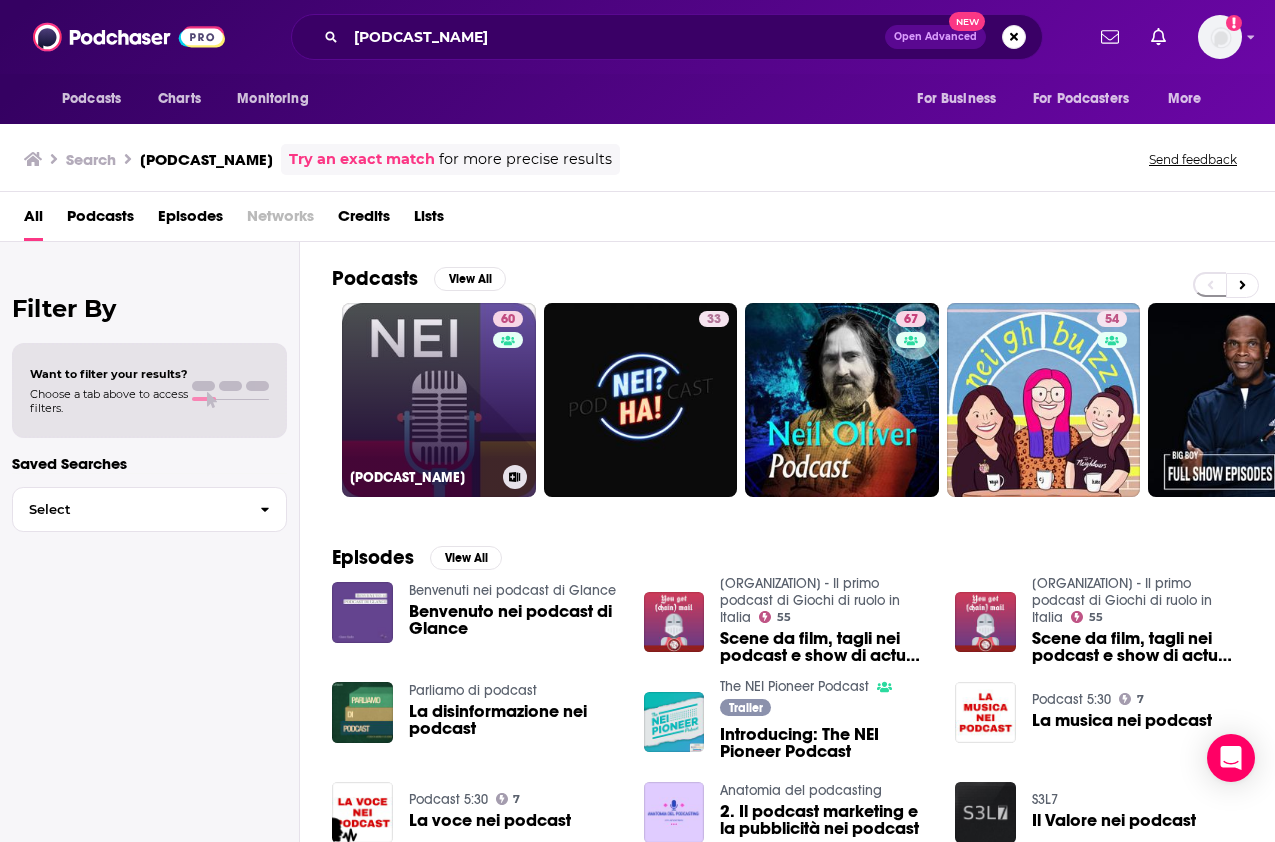 click on "[NUMBER] [PODCAST_NAME]" at bounding box center [439, 400] 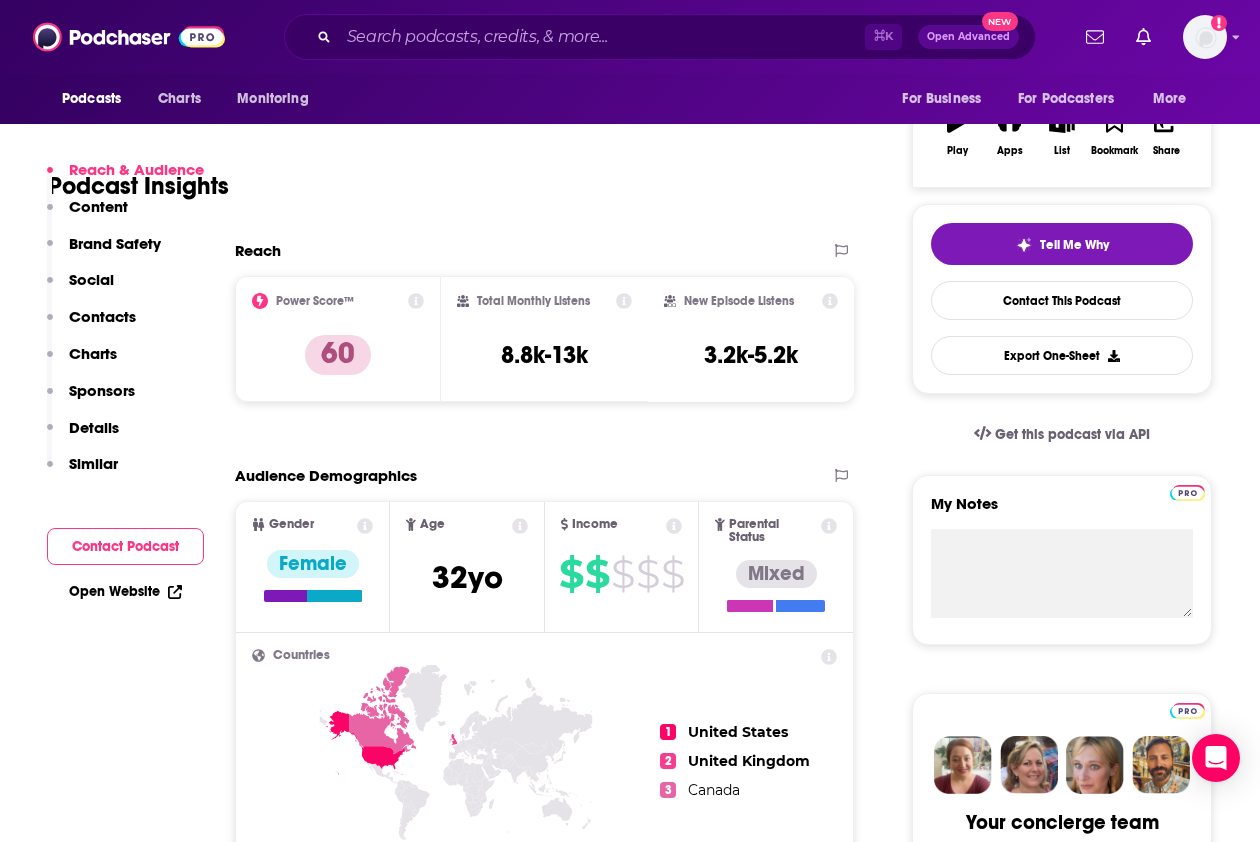 scroll, scrollTop: 611, scrollLeft: 0, axis: vertical 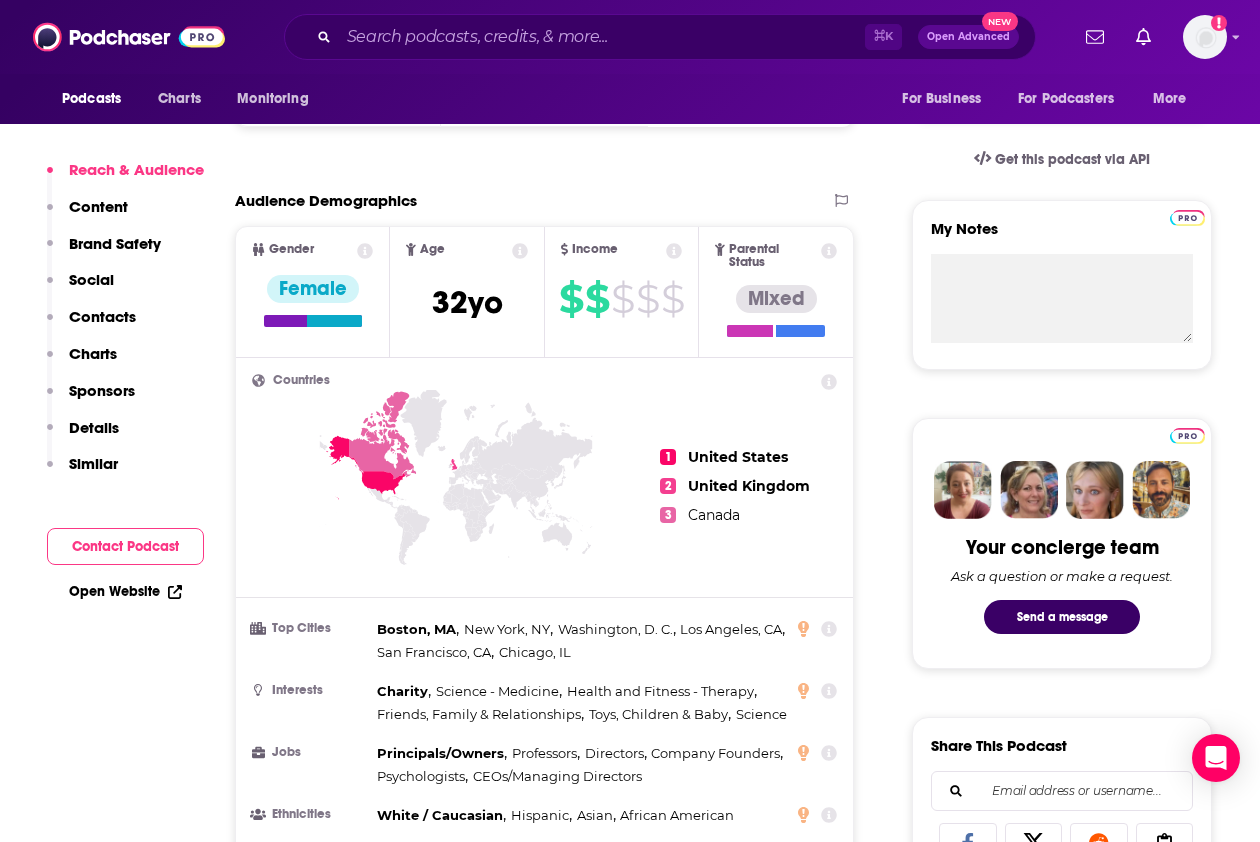 click on "Contacts" at bounding box center [102, 316] 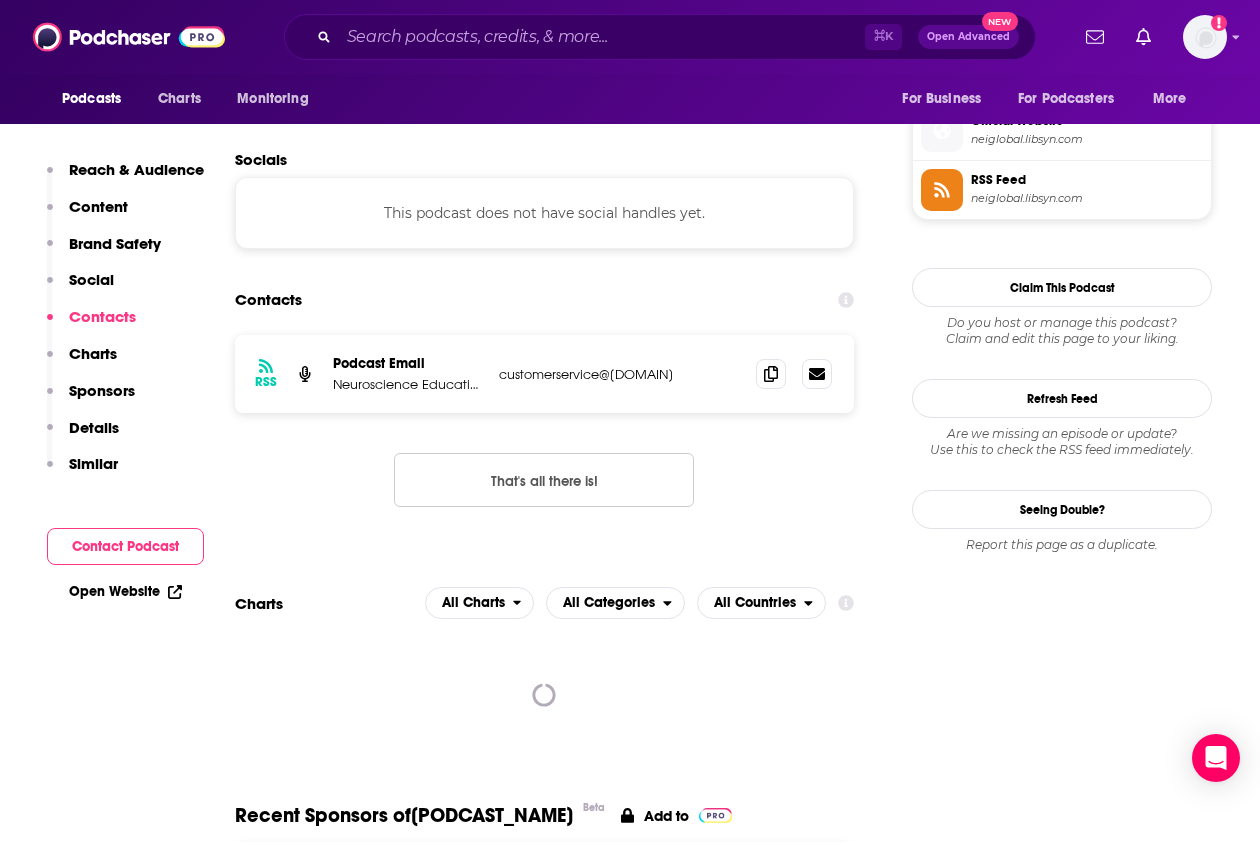 scroll, scrollTop: 1782, scrollLeft: 0, axis: vertical 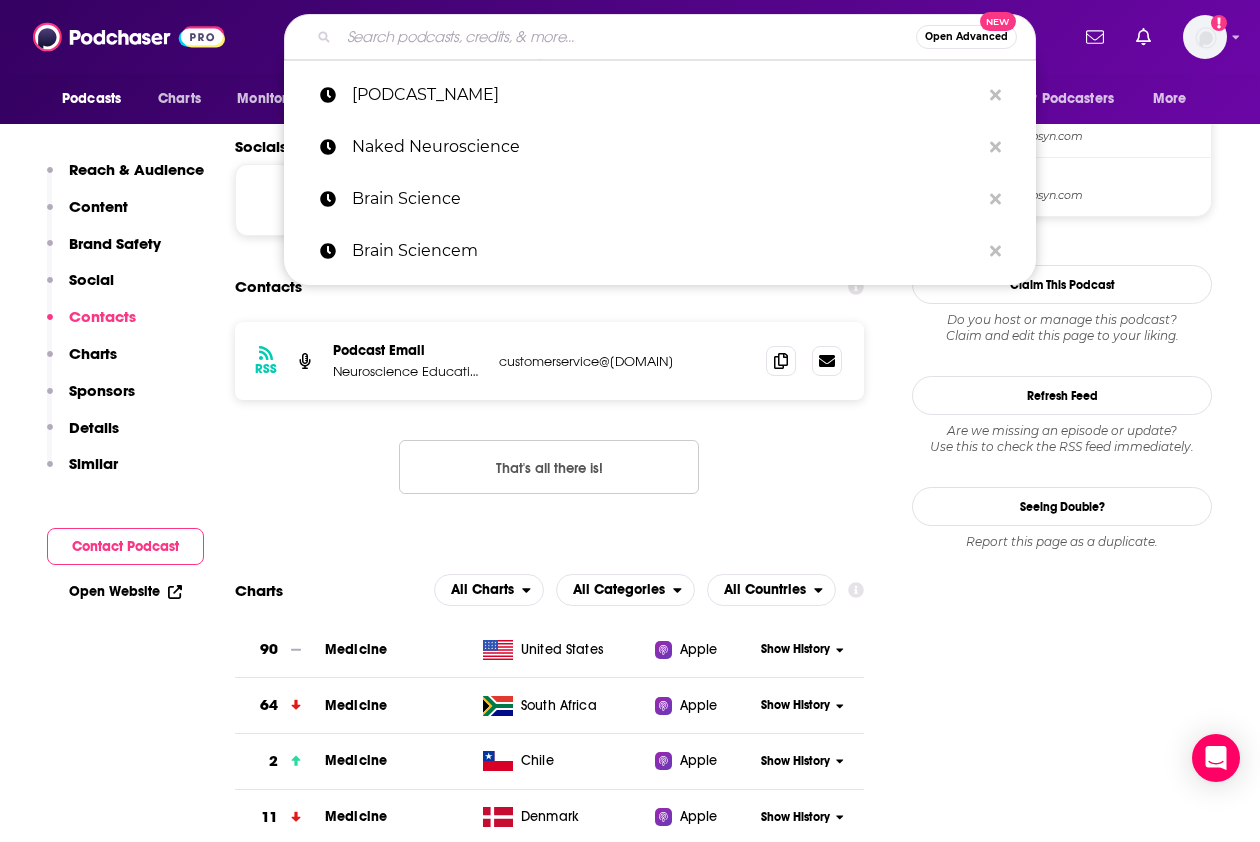 click at bounding box center (627, 37) 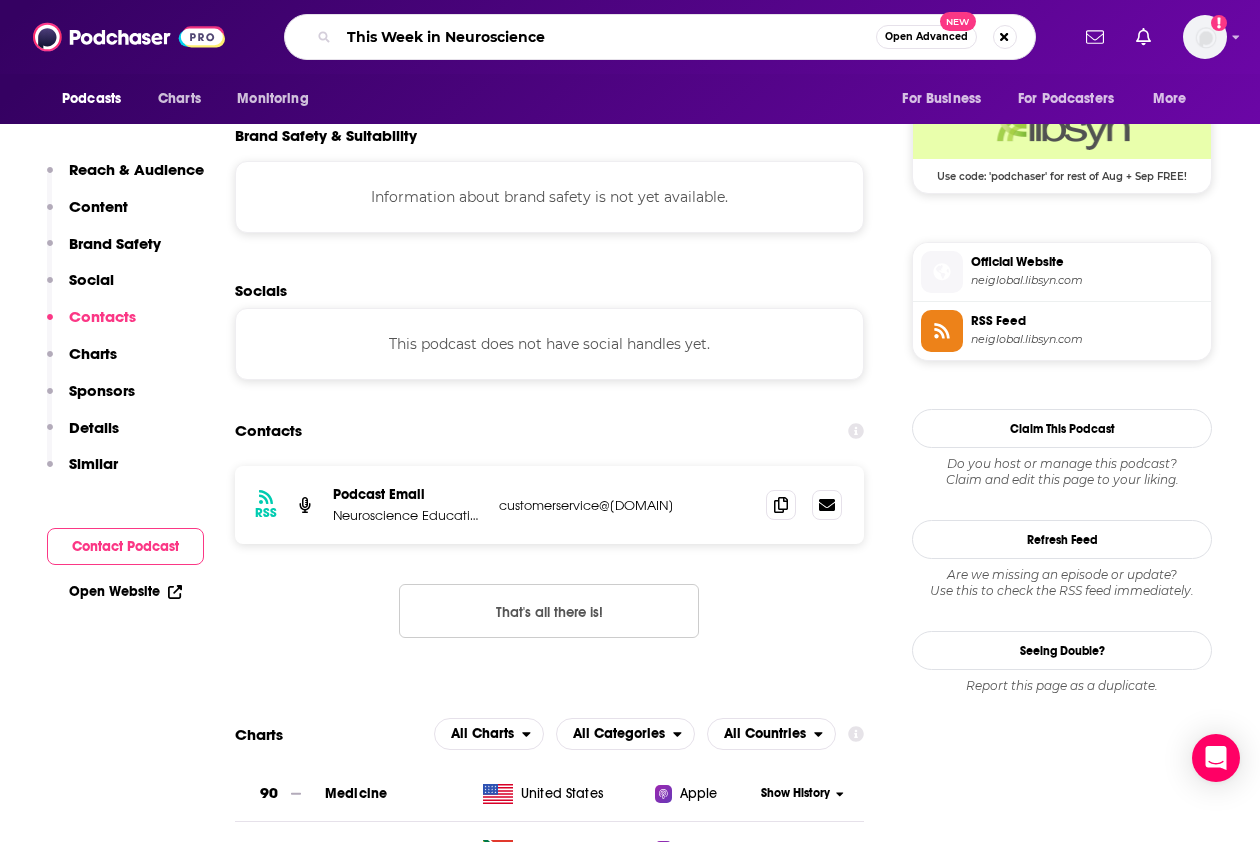 scroll, scrollTop: 1510, scrollLeft: 0, axis: vertical 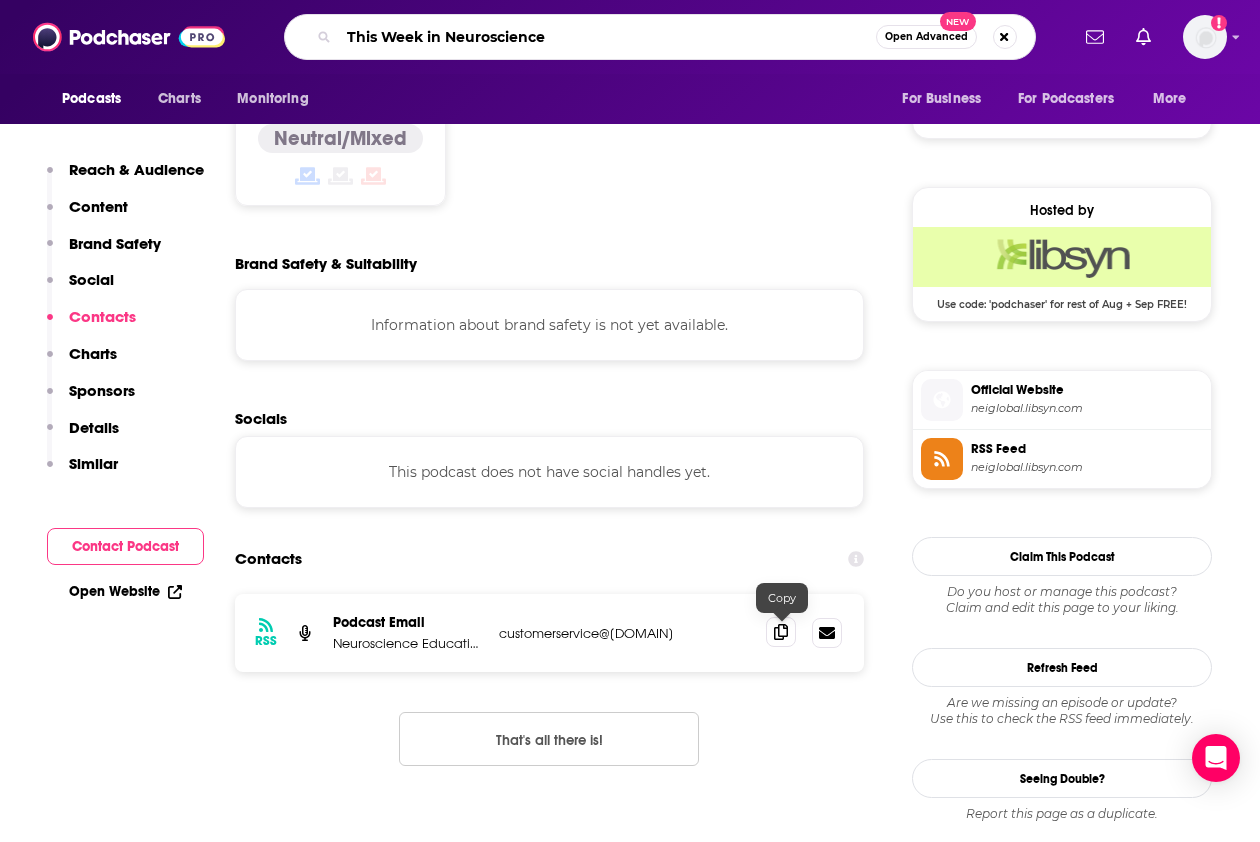 type on "This Week in Neuroscience" 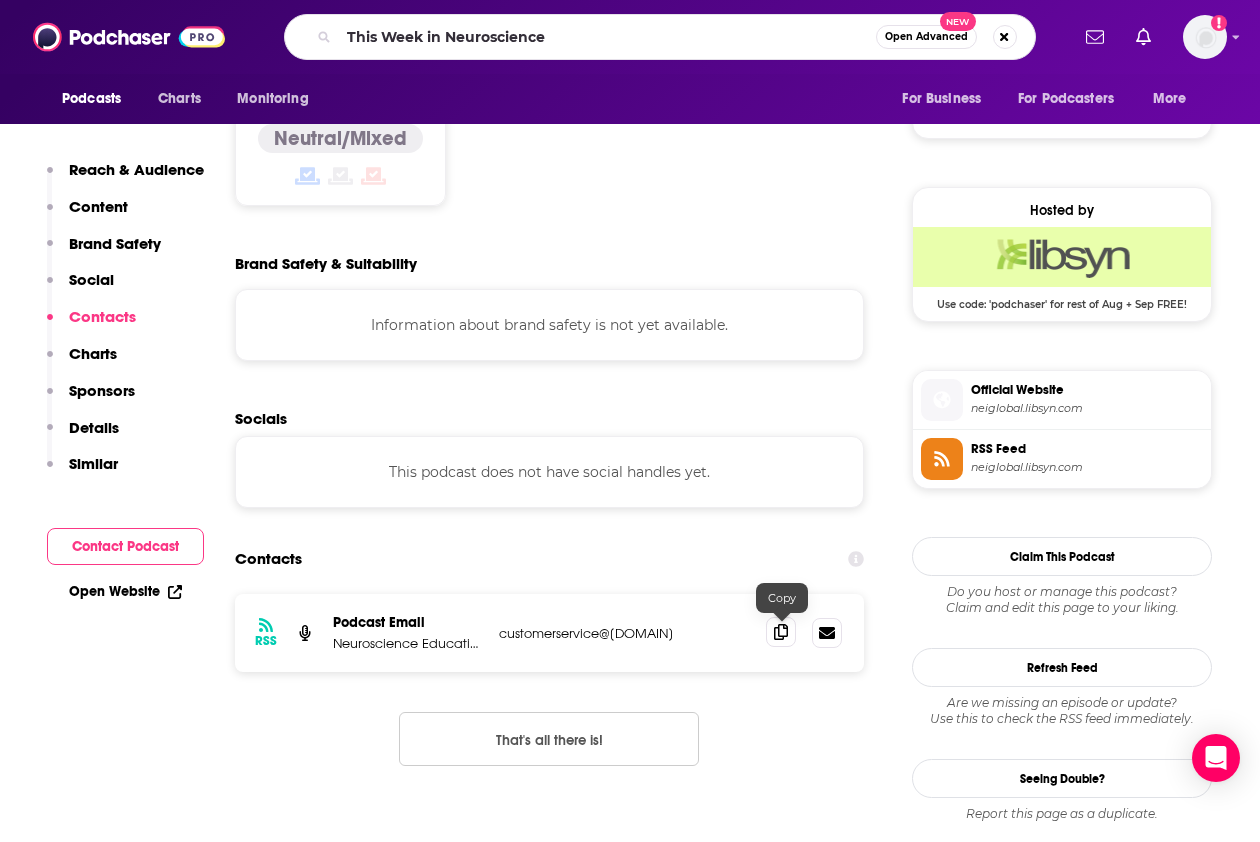 click 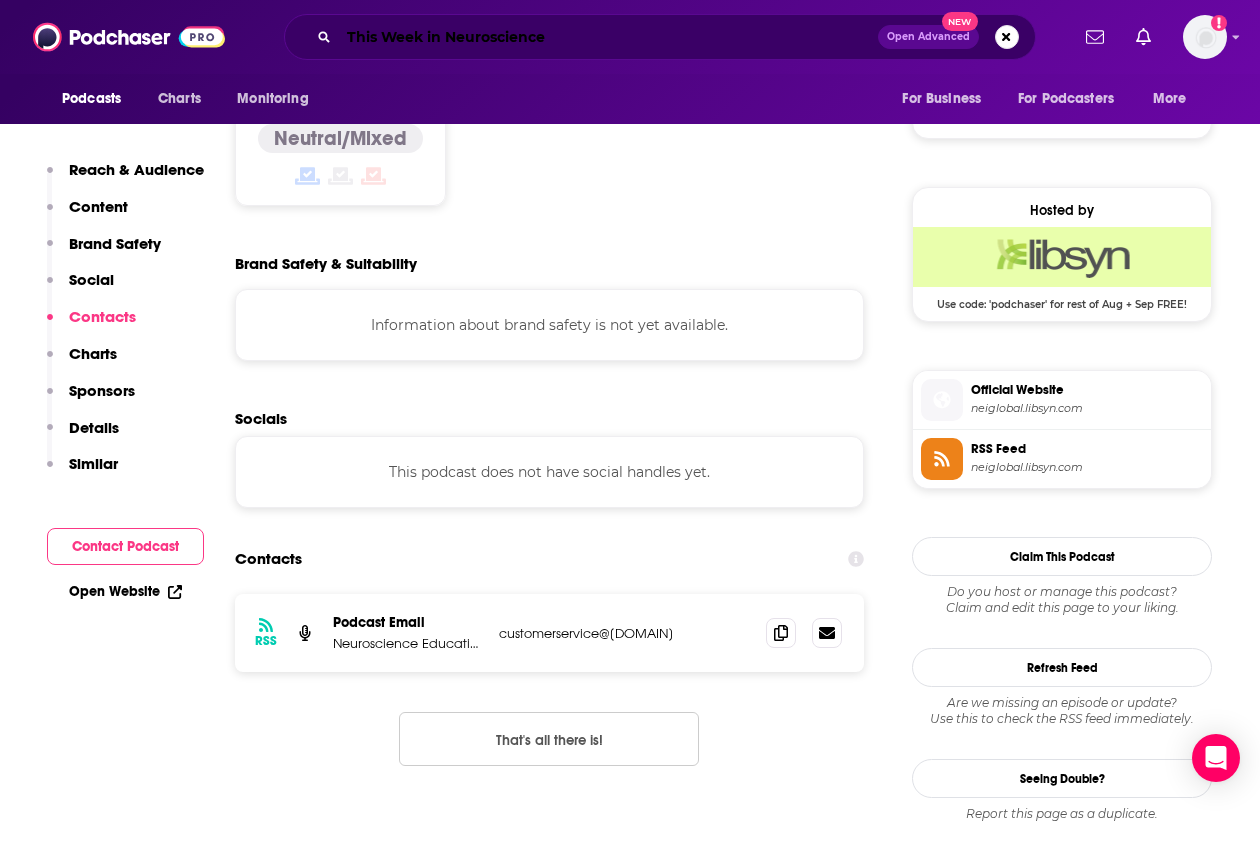 click on "This Week in Neuroscience" at bounding box center (608, 37) 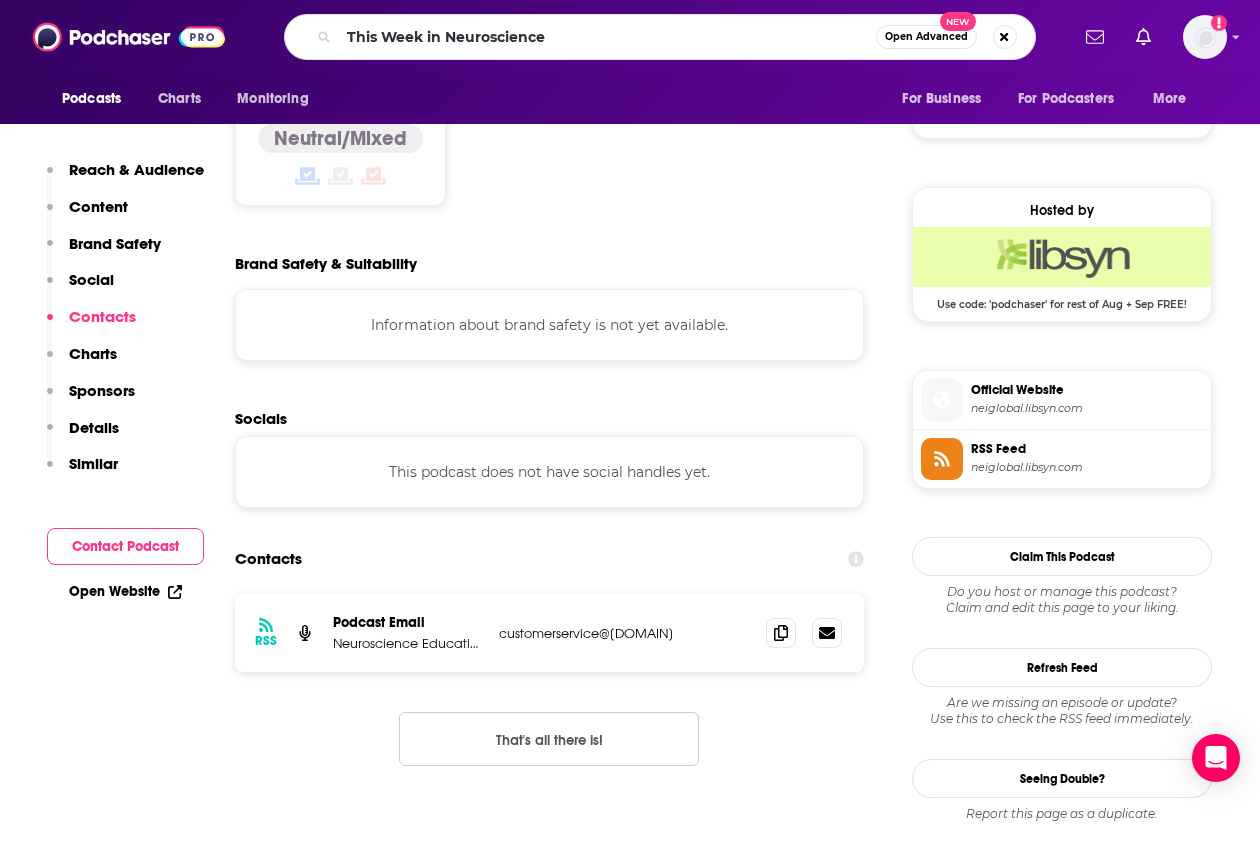 scroll, scrollTop: 0, scrollLeft: 0, axis: both 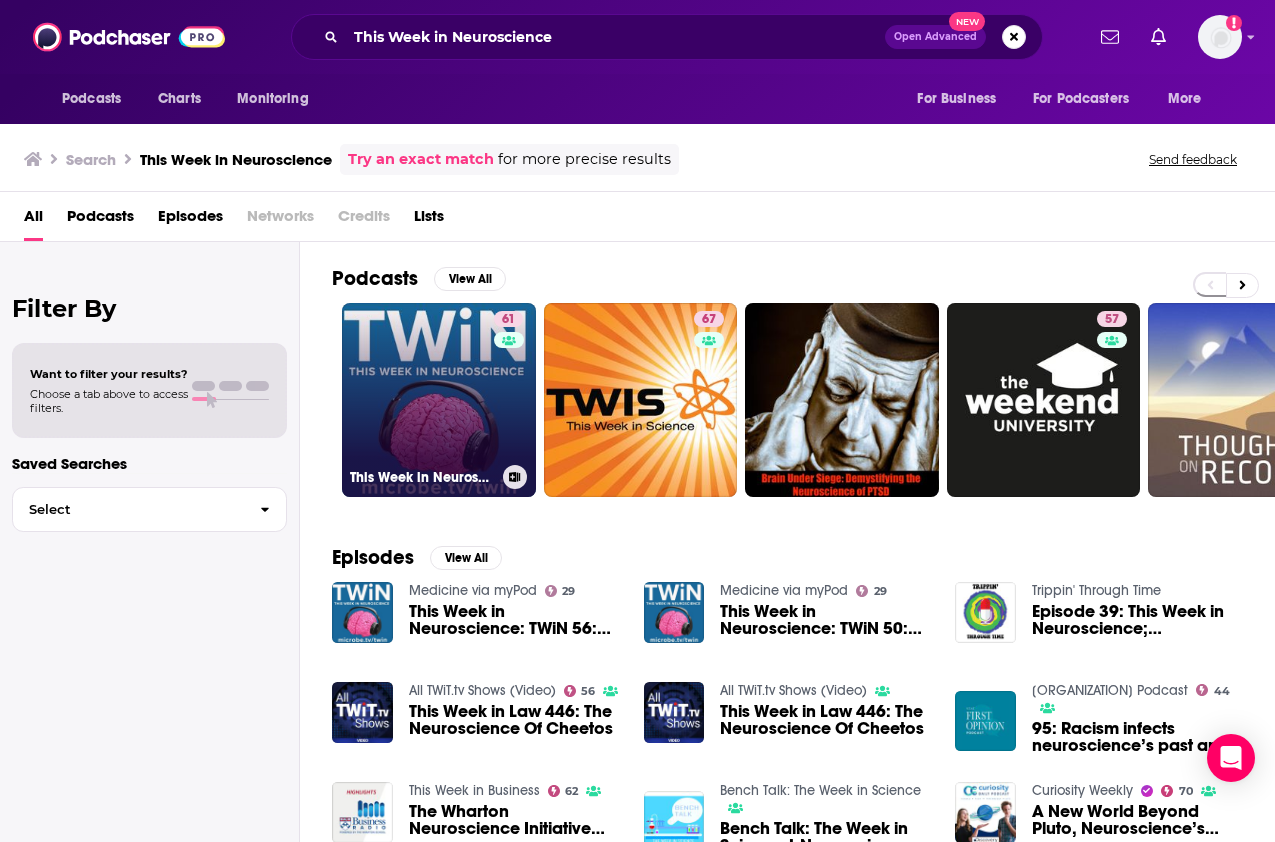 click on "[NUMBER] This Week in Neuroscience" at bounding box center (439, 400) 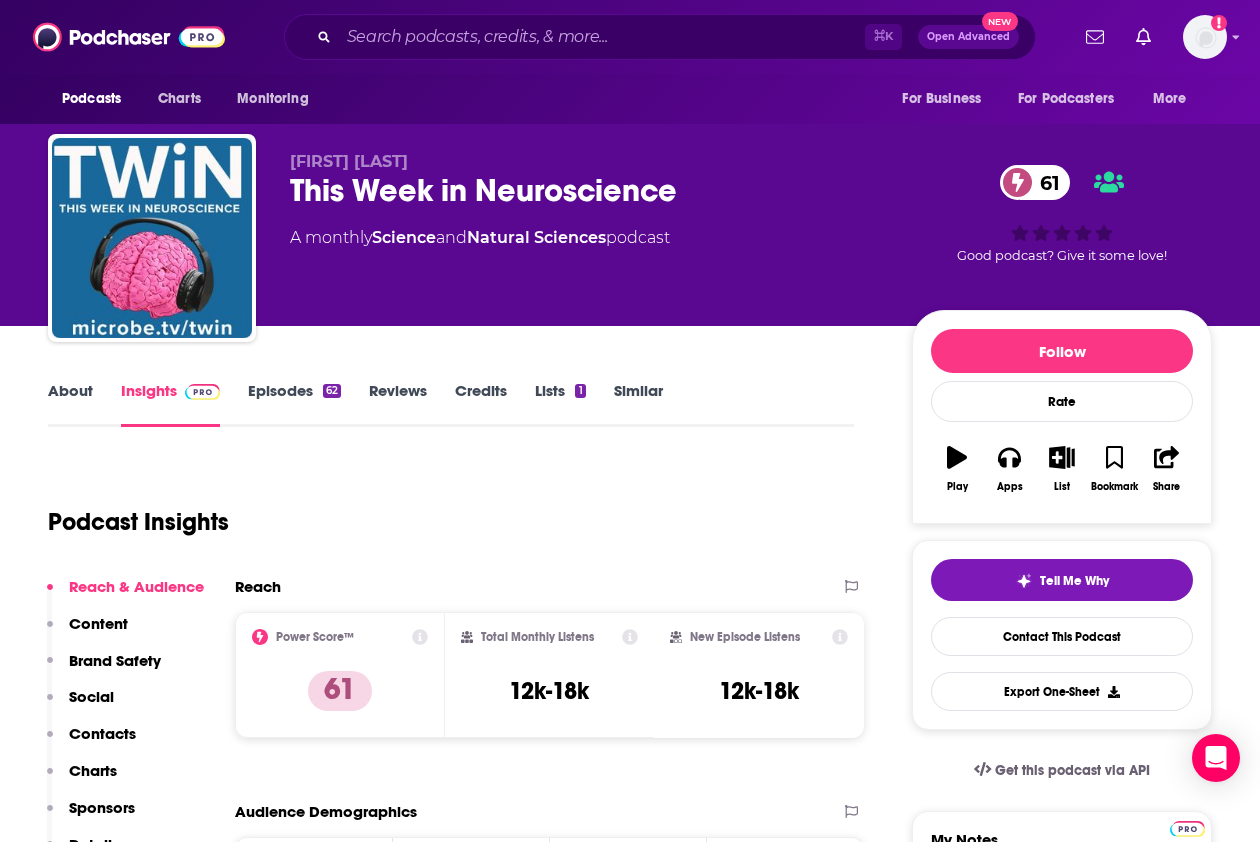 scroll, scrollTop: 702, scrollLeft: 0, axis: vertical 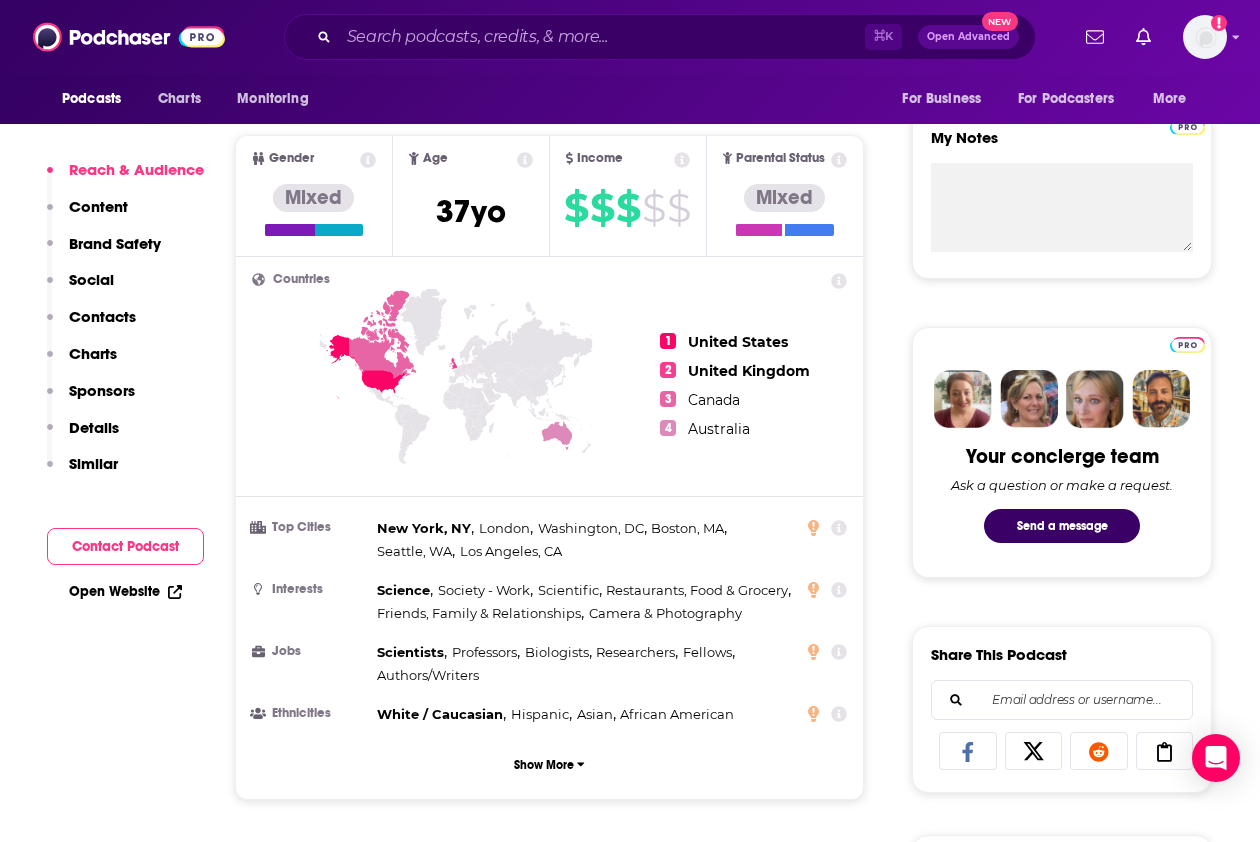 click on "Contacts" at bounding box center [102, 316] 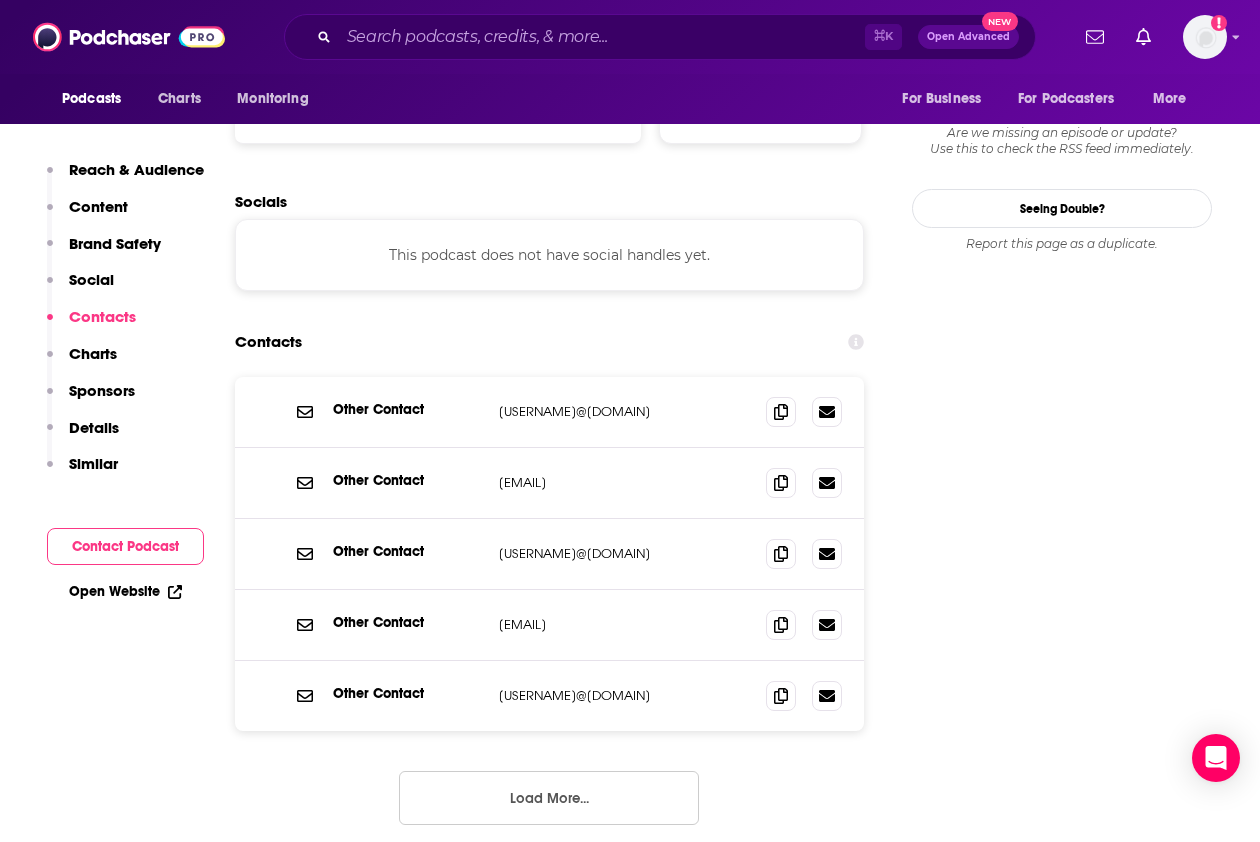 scroll, scrollTop: 2125, scrollLeft: 0, axis: vertical 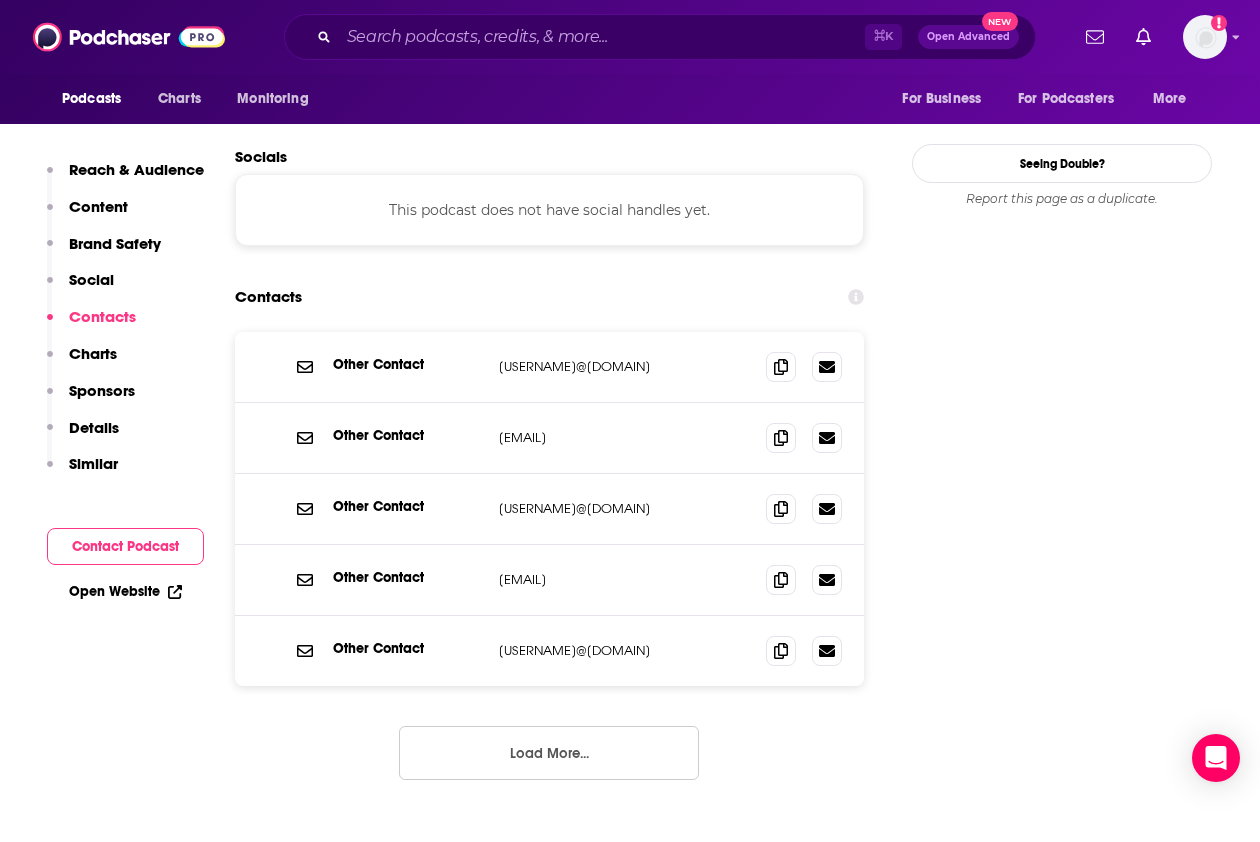 click on "Load More..." at bounding box center (549, 753) 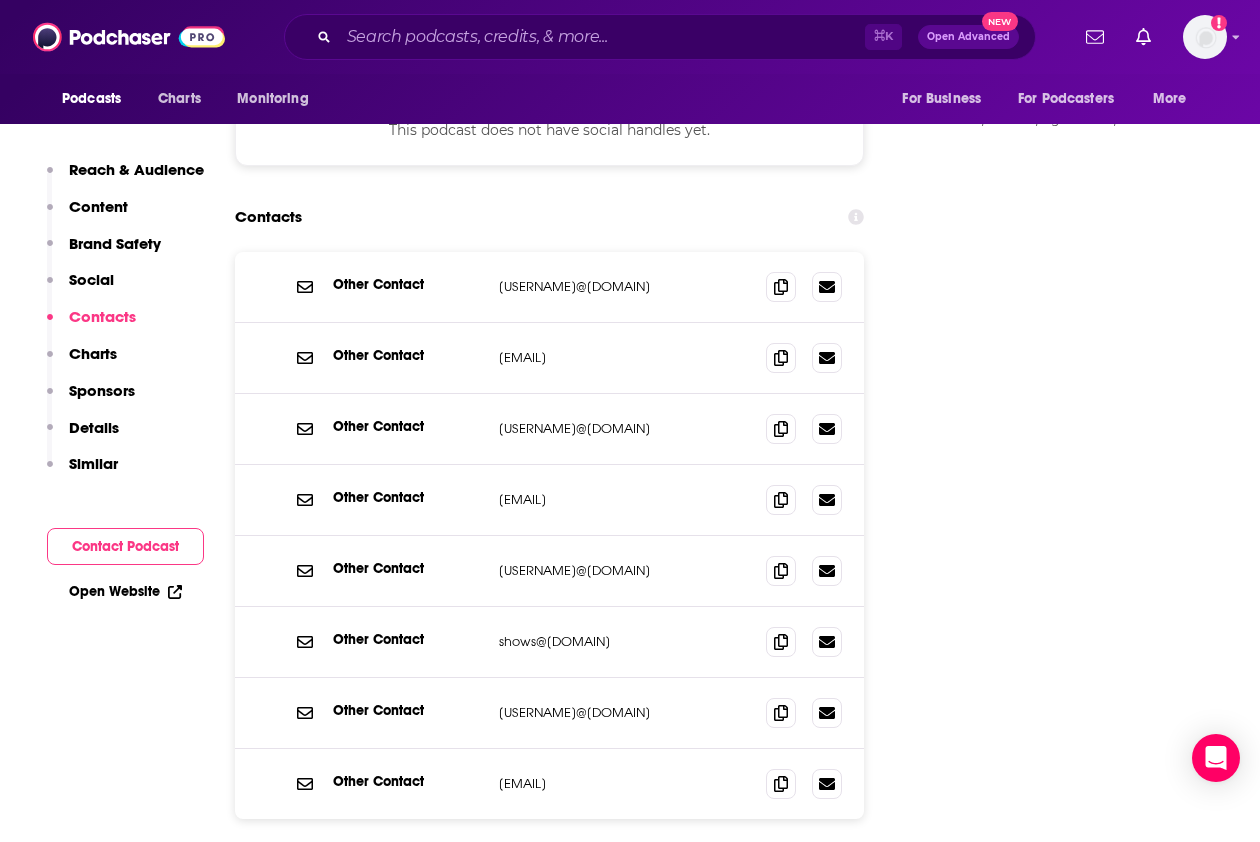 scroll, scrollTop: 2210, scrollLeft: 0, axis: vertical 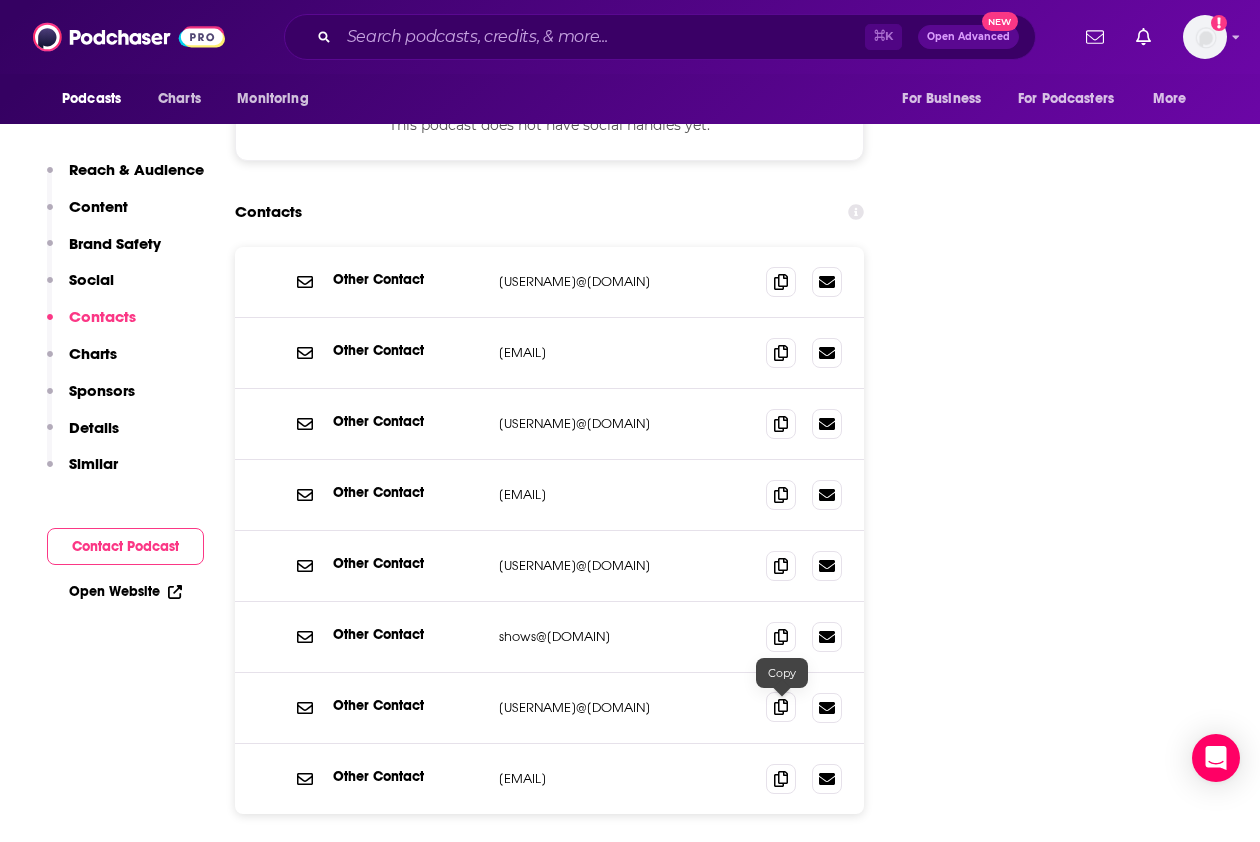 click 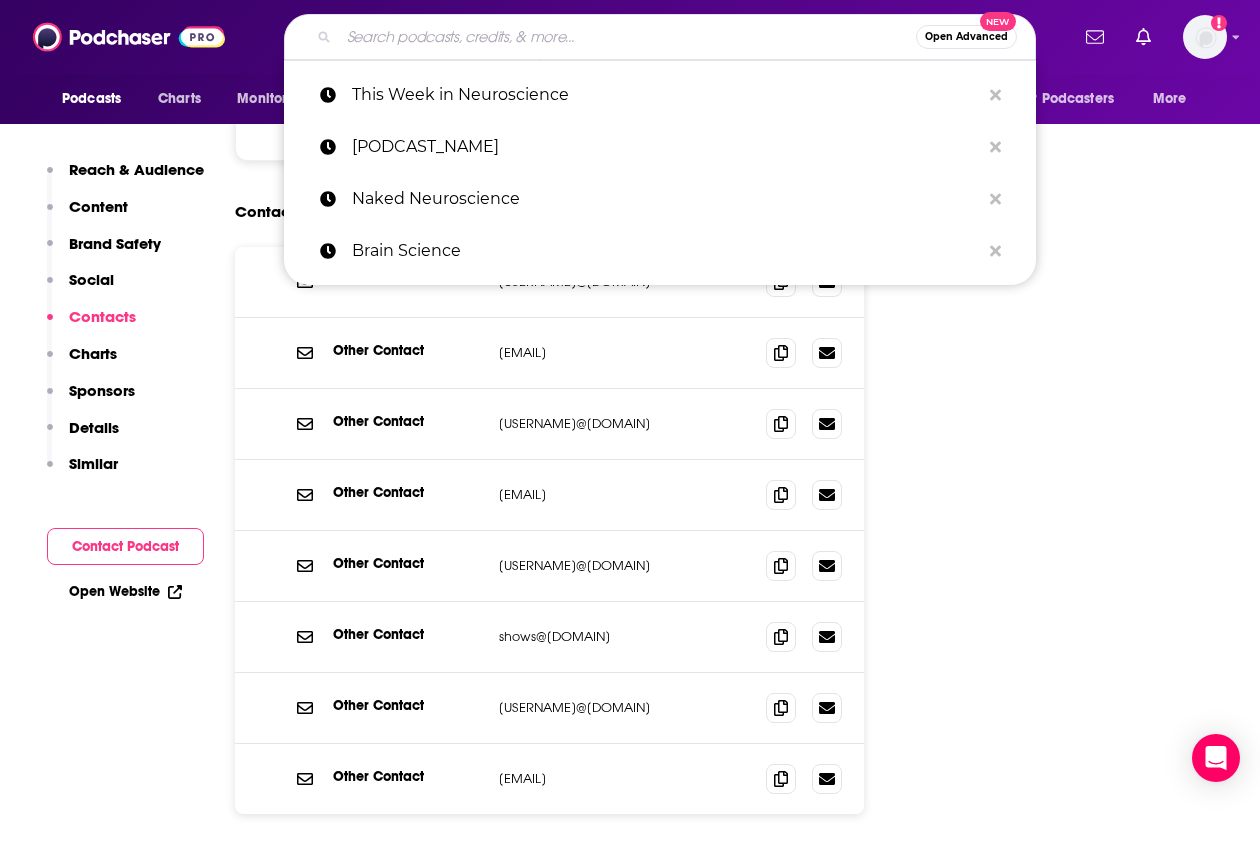 click at bounding box center (627, 37) 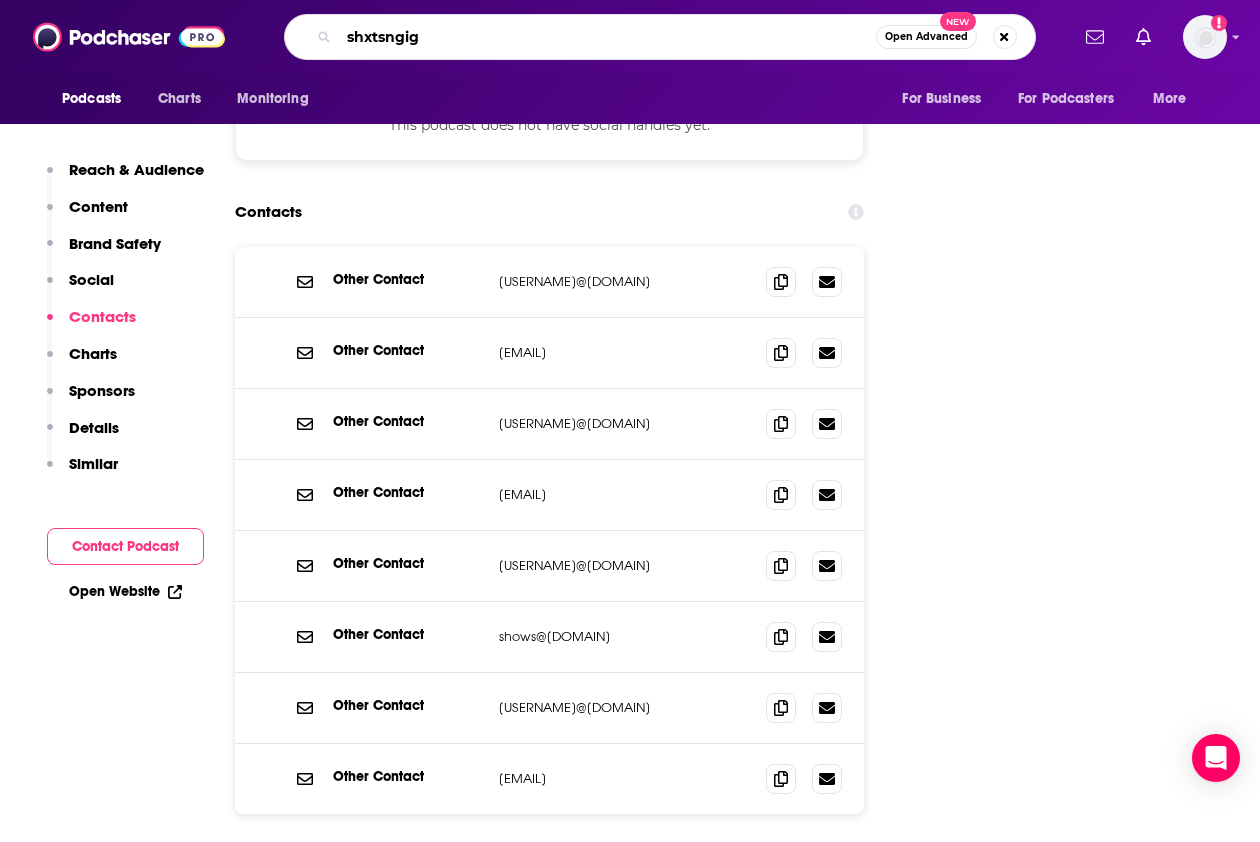 type on "[USERNAME]" 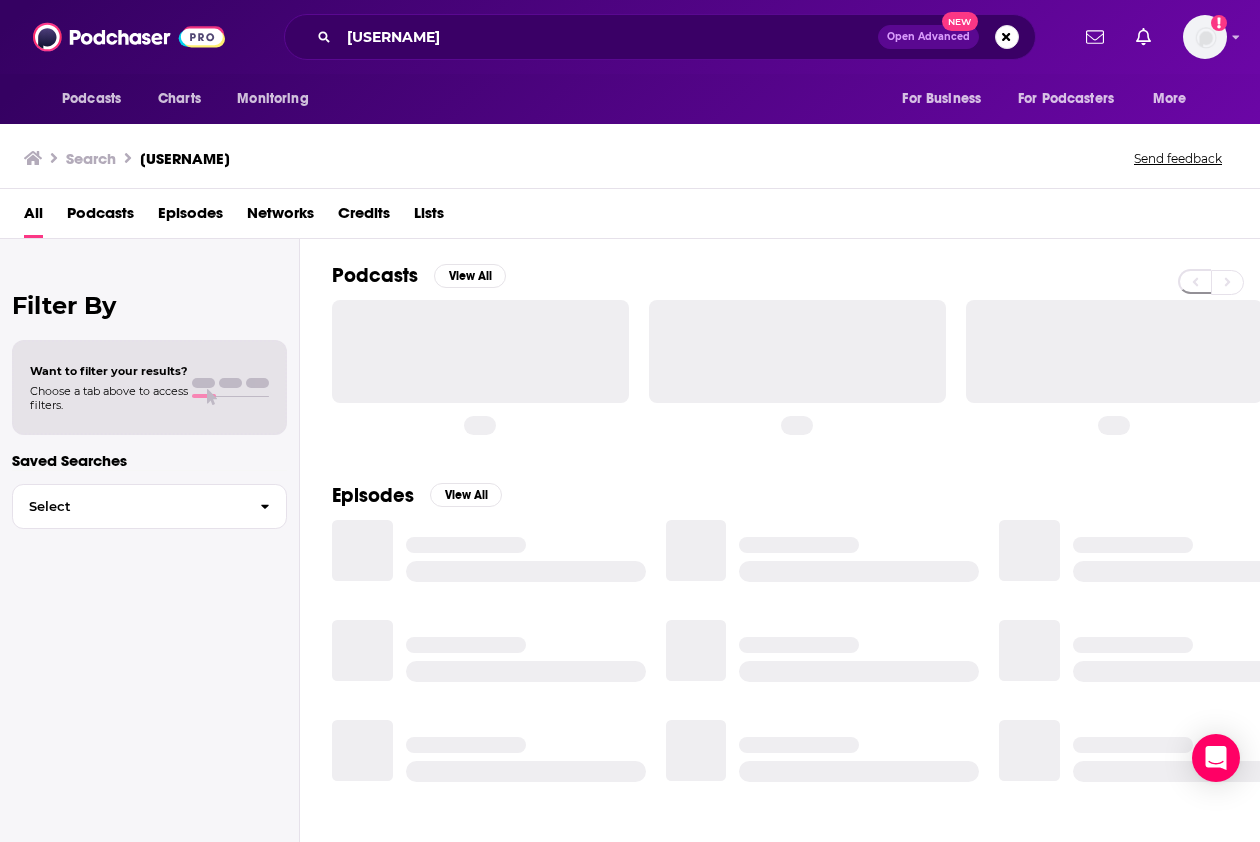 scroll, scrollTop: 0, scrollLeft: 0, axis: both 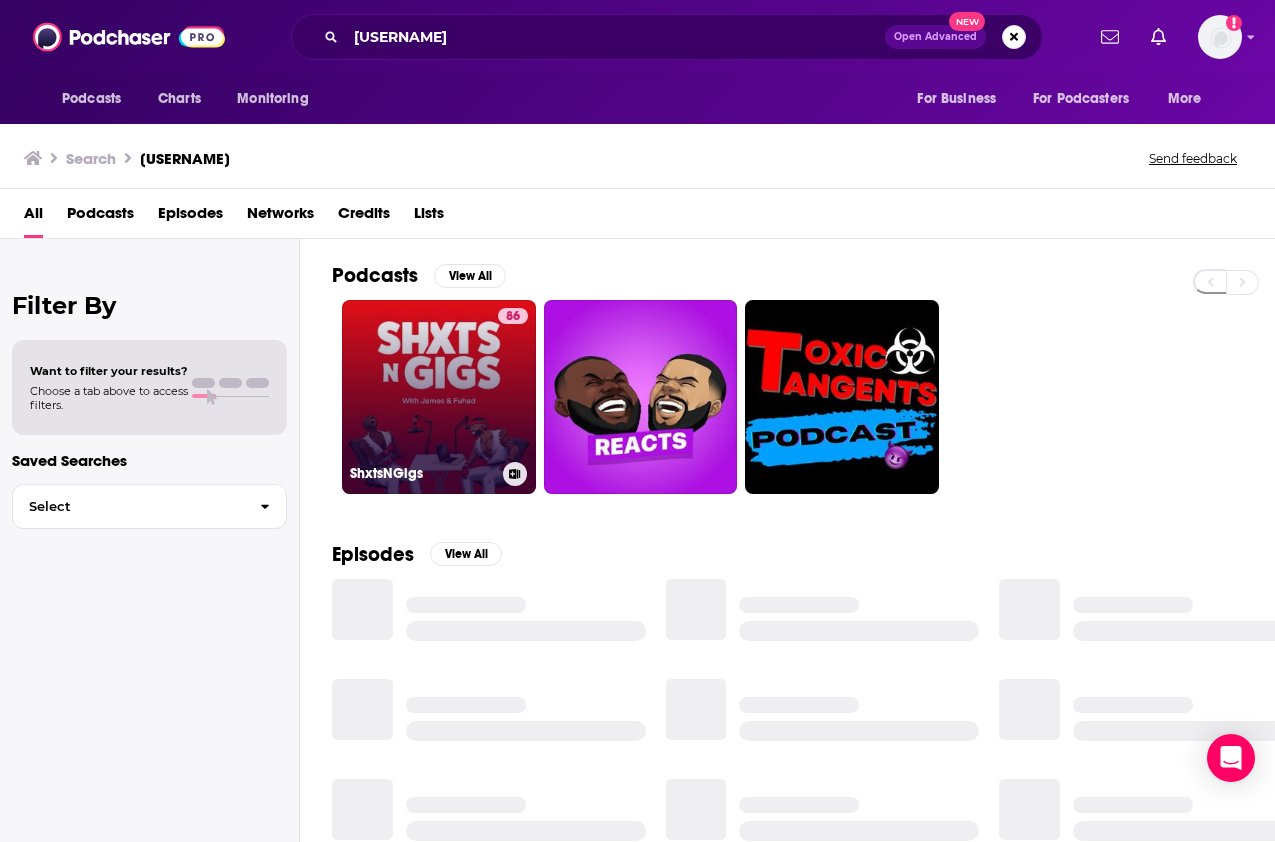 click on "[NUMBER] [TEXT]" at bounding box center (439, 397) 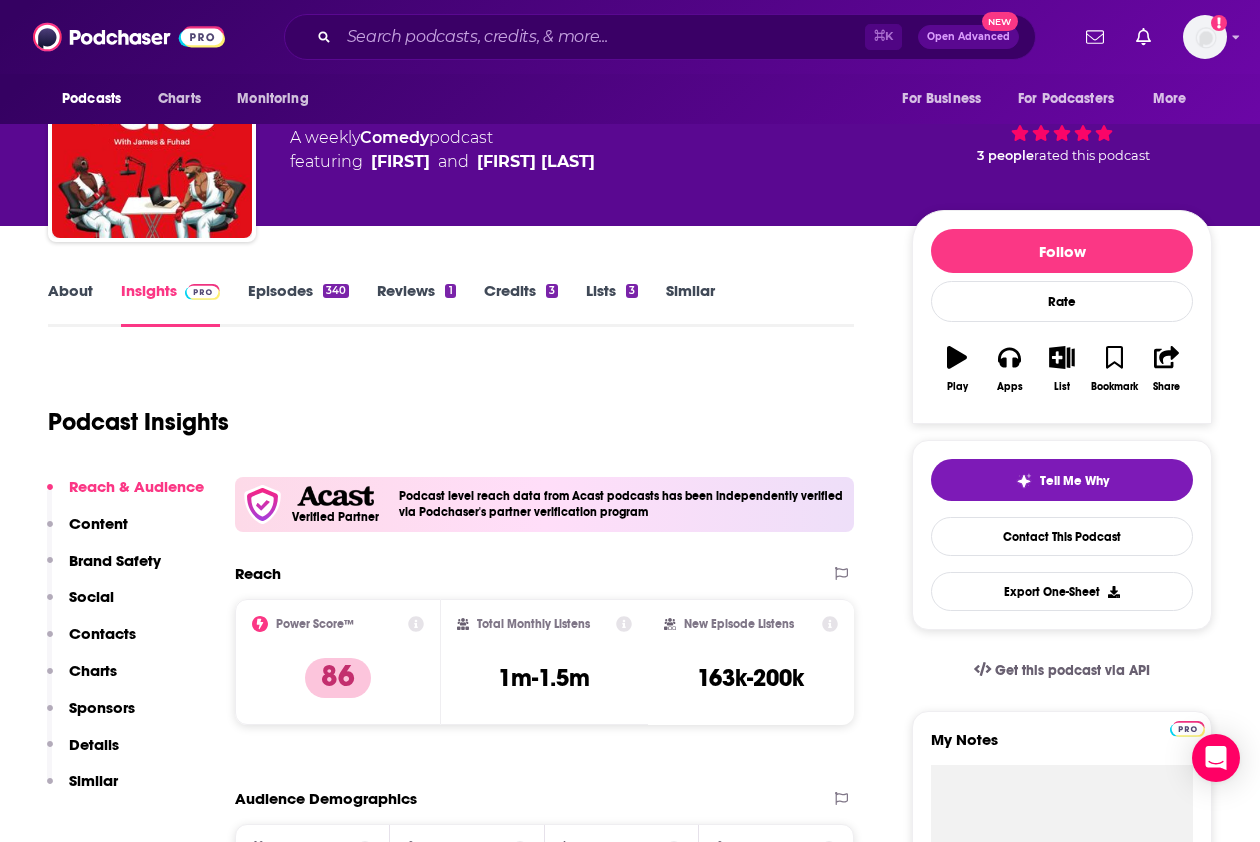 scroll, scrollTop: 117, scrollLeft: 0, axis: vertical 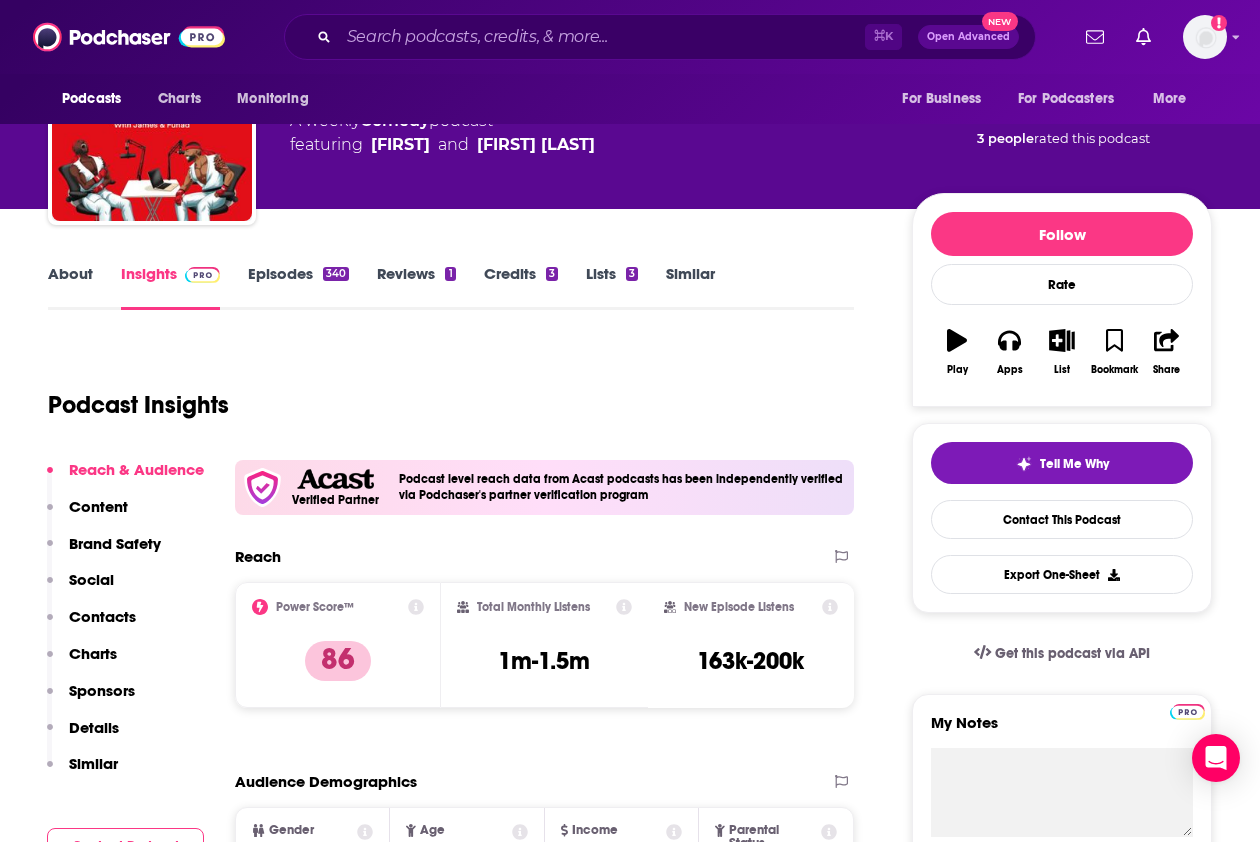 click on "Contacts" at bounding box center [102, 616] 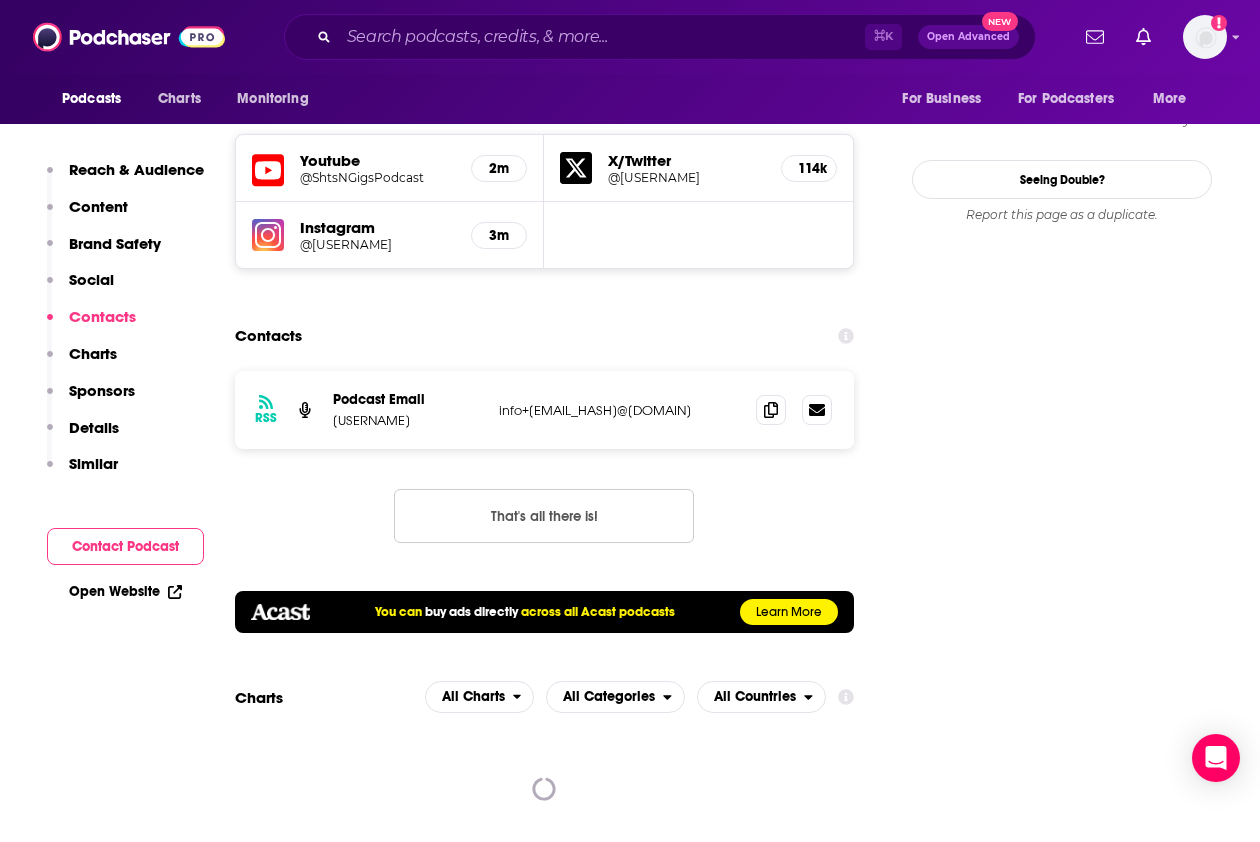 scroll, scrollTop: 2325, scrollLeft: 0, axis: vertical 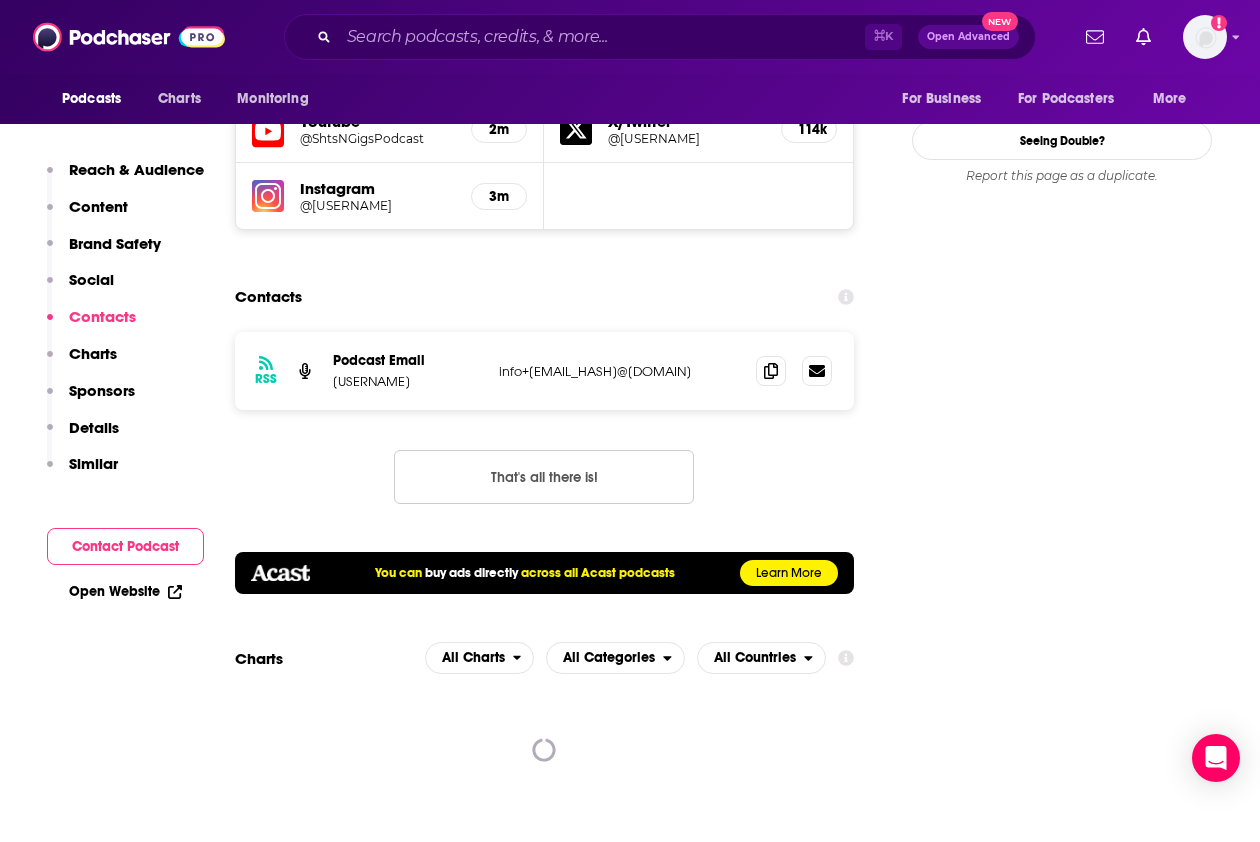 click on "That's all there is!" at bounding box center (544, 477) 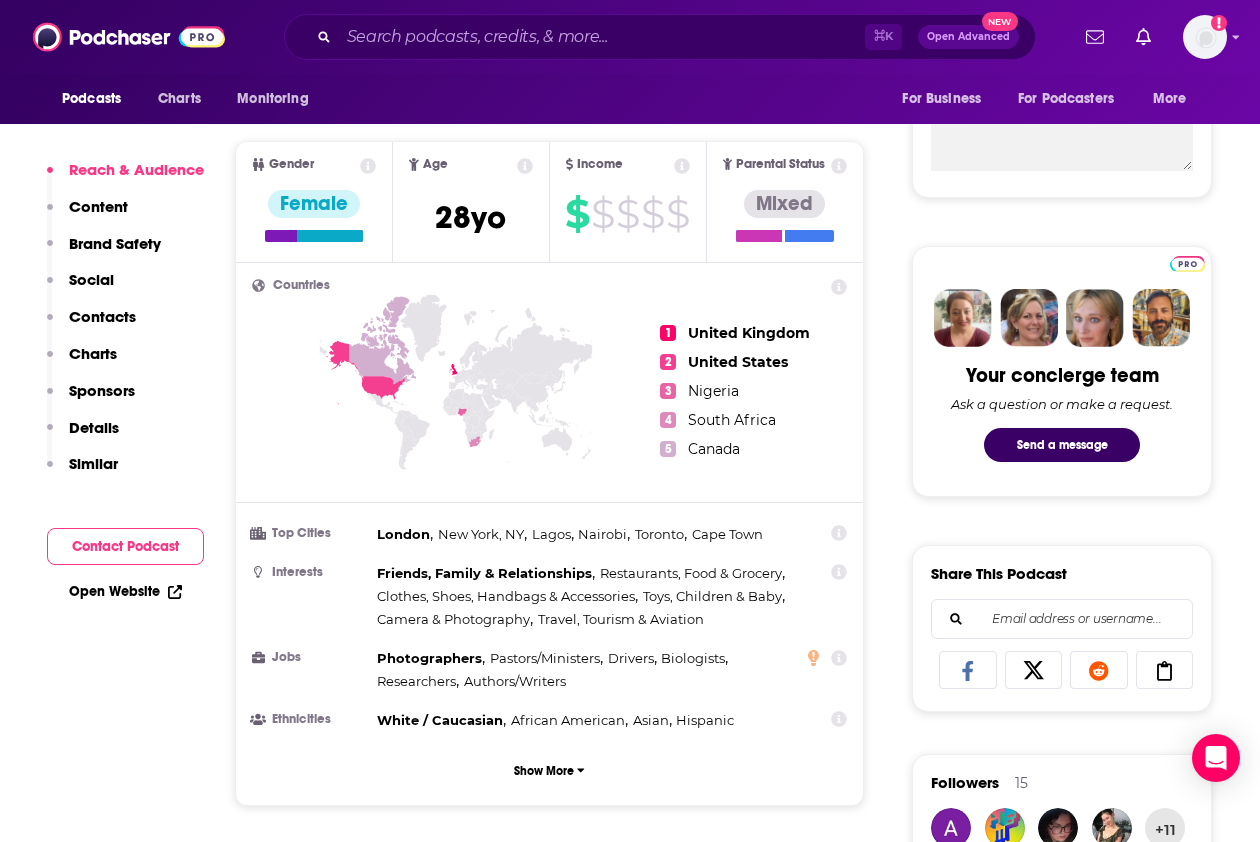 scroll, scrollTop: 822, scrollLeft: 0, axis: vertical 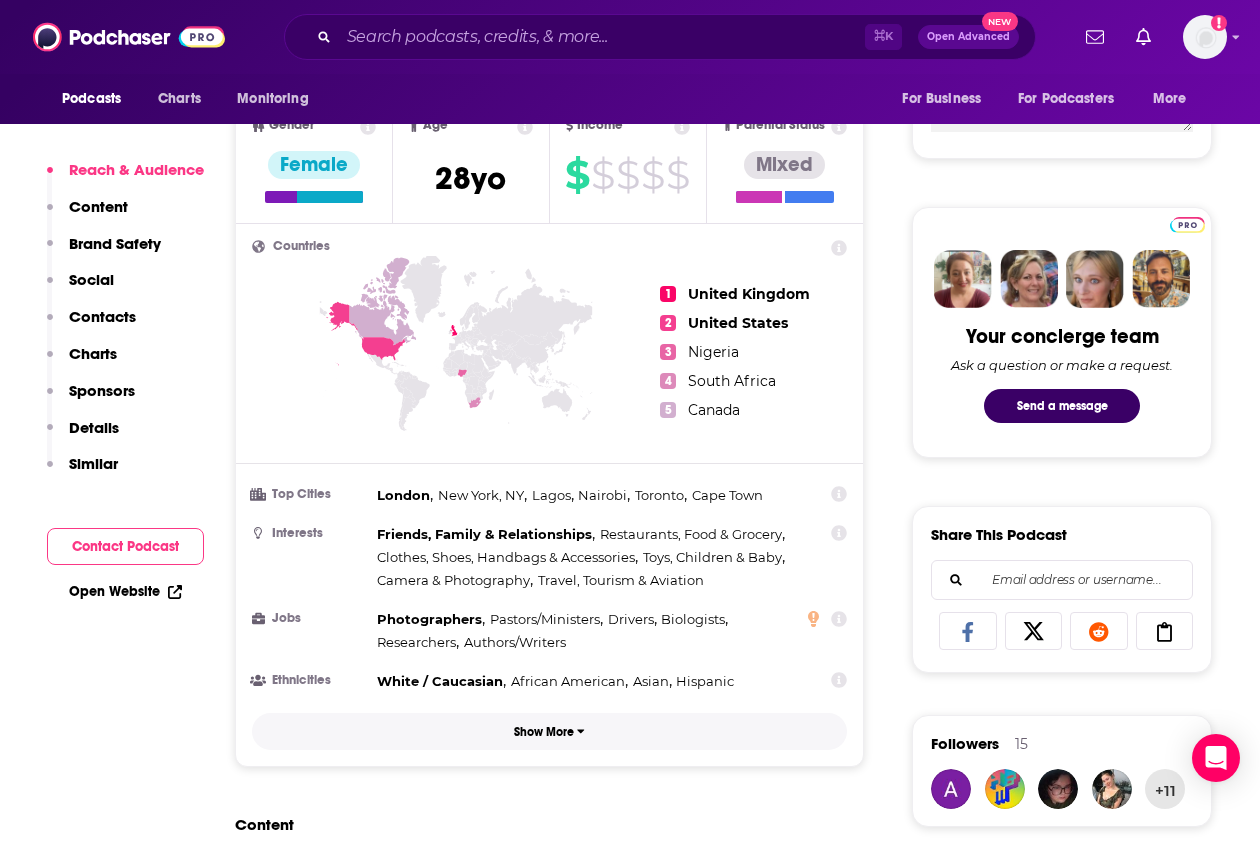 click on "Show More" at bounding box center (549, 731) 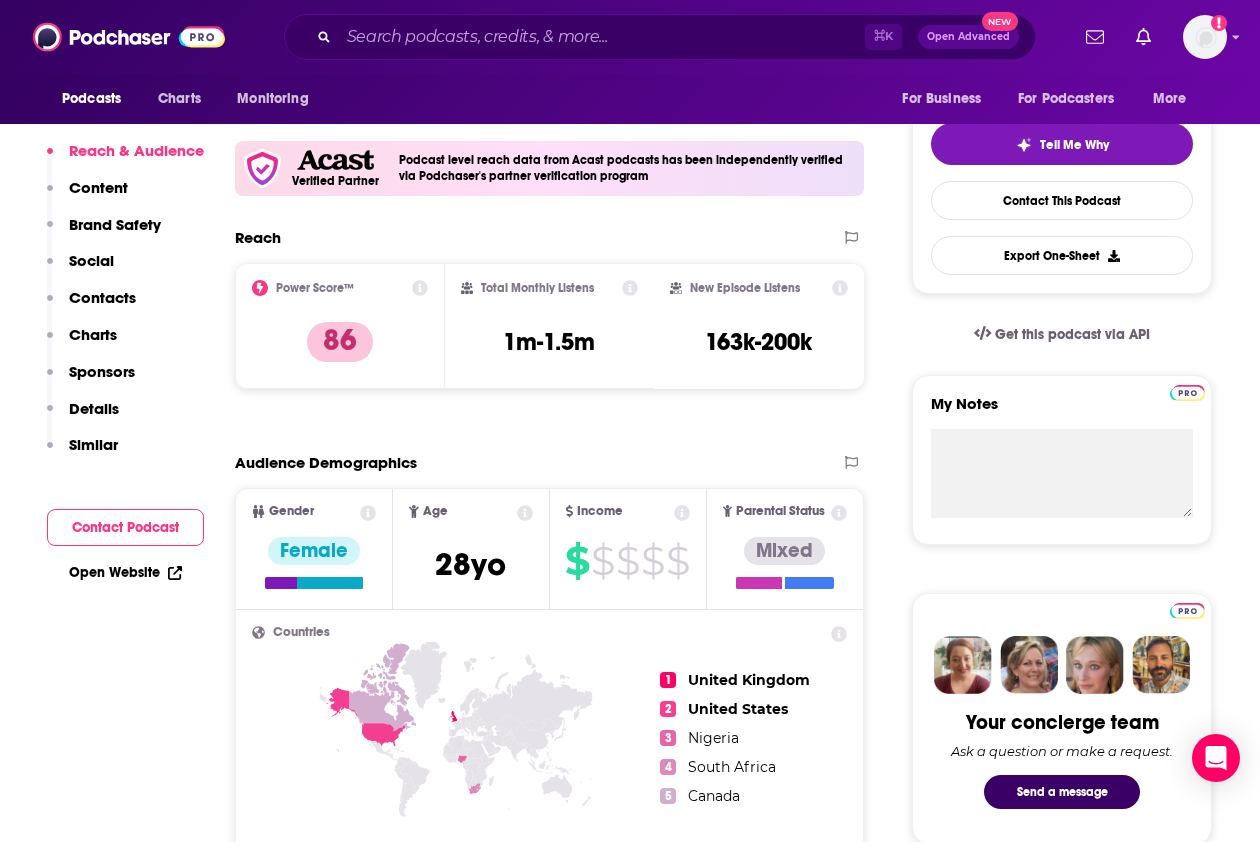 scroll, scrollTop: 0, scrollLeft: 0, axis: both 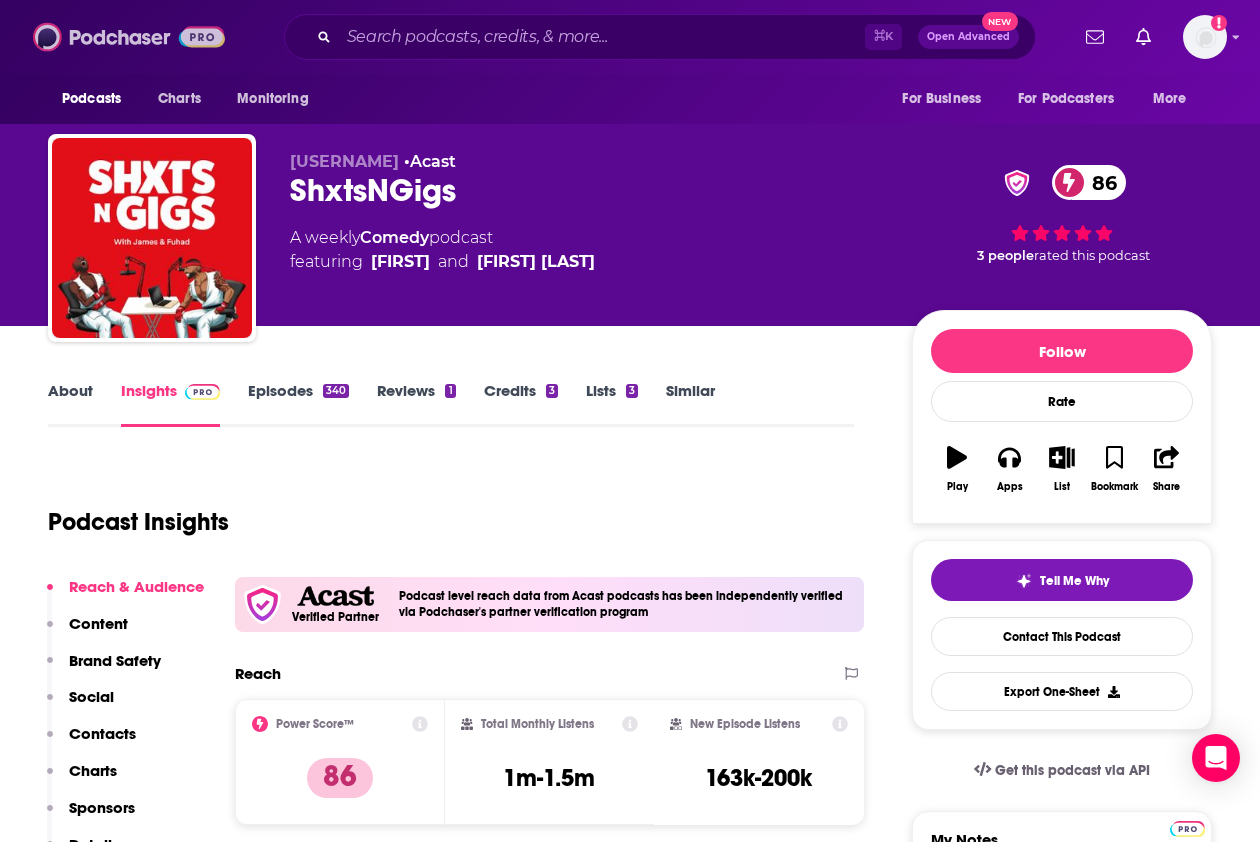 click at bounding box center (129, 37) 